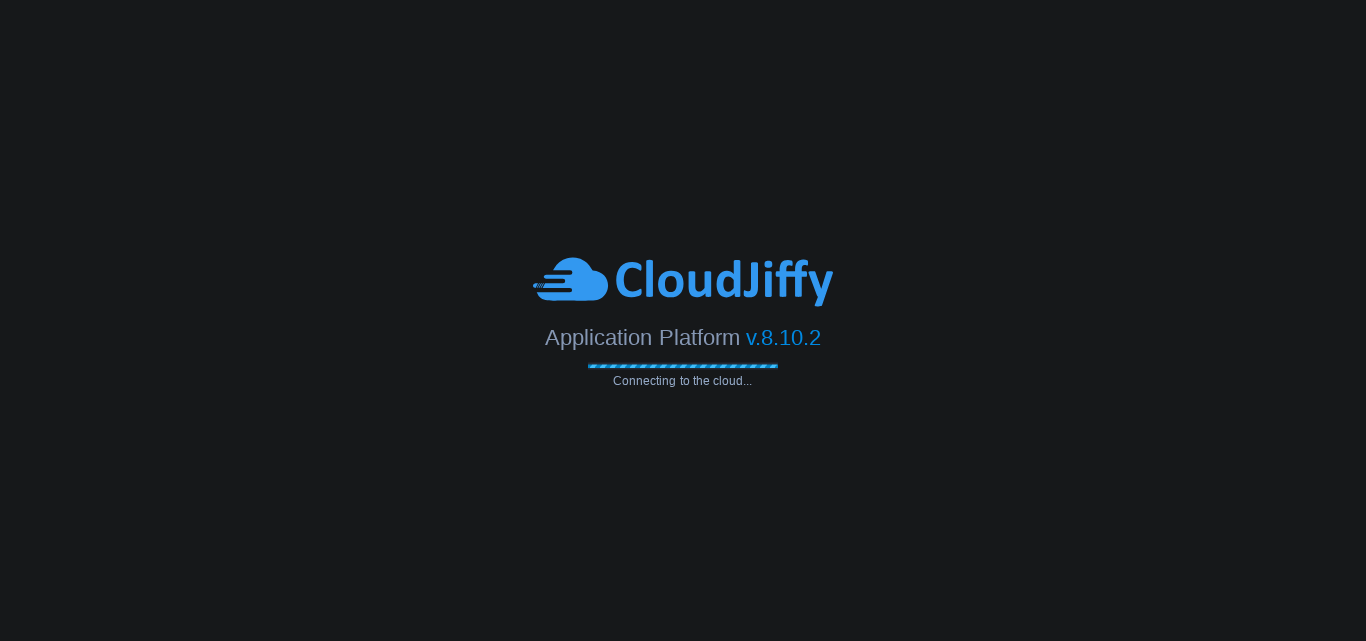 scroll, scrollTop: 0, scrollLeft: 0, axis: both 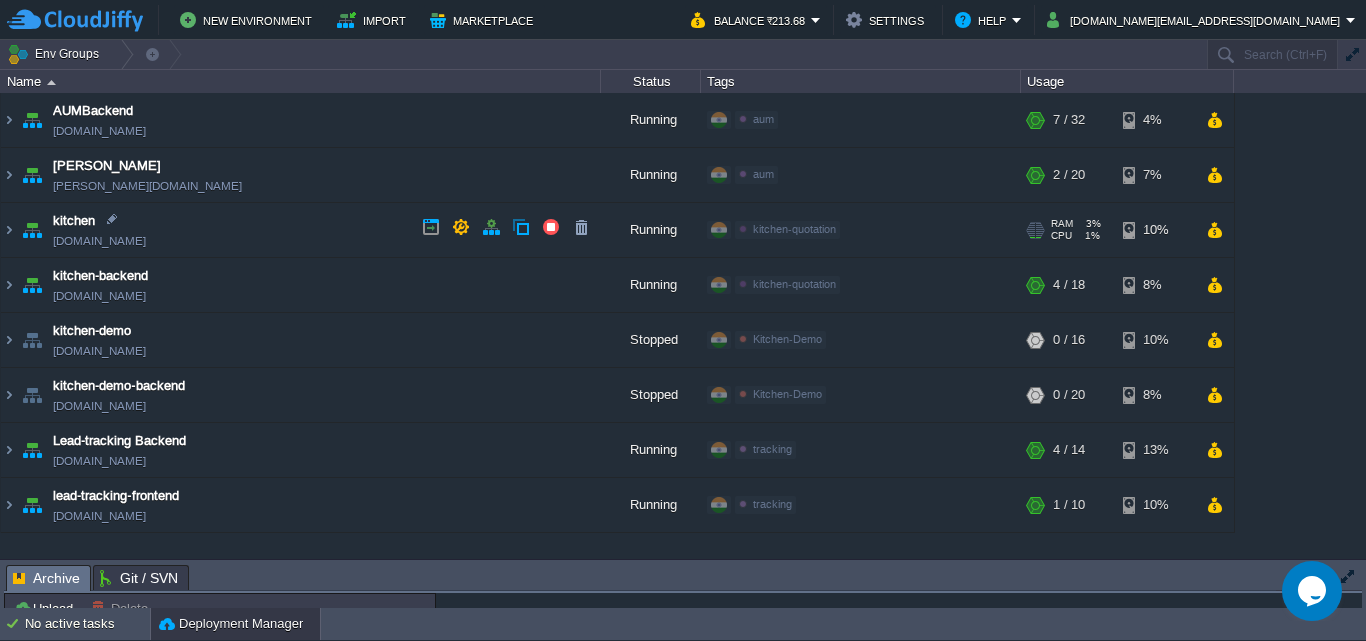 click on "[DOMAIN_NAME]" at bounding box center [99, 241] 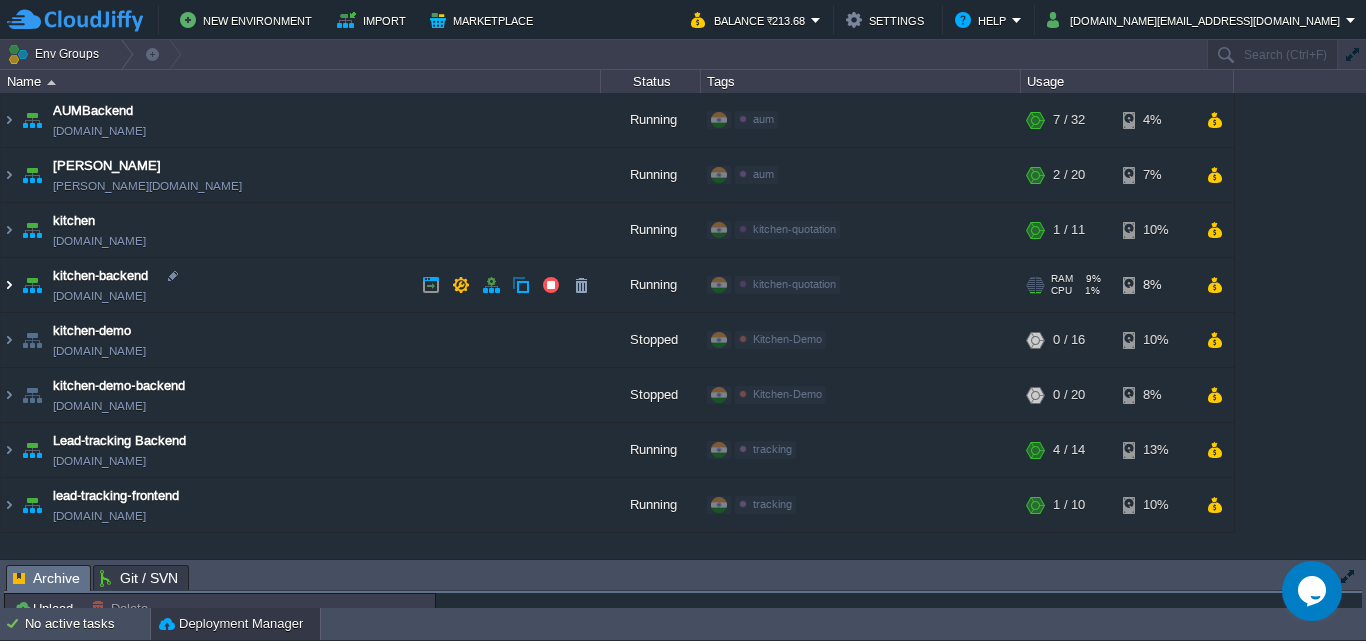 click at bounding box center (9, 285) 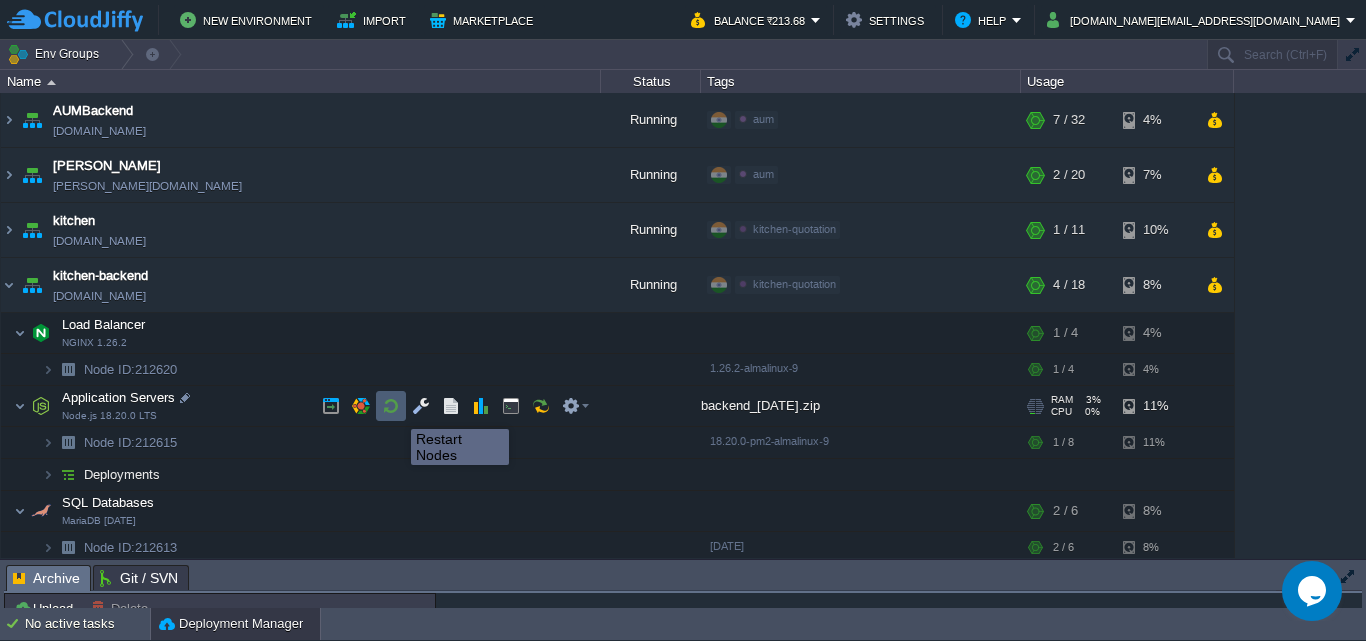 click at bounding box center [391, 406] 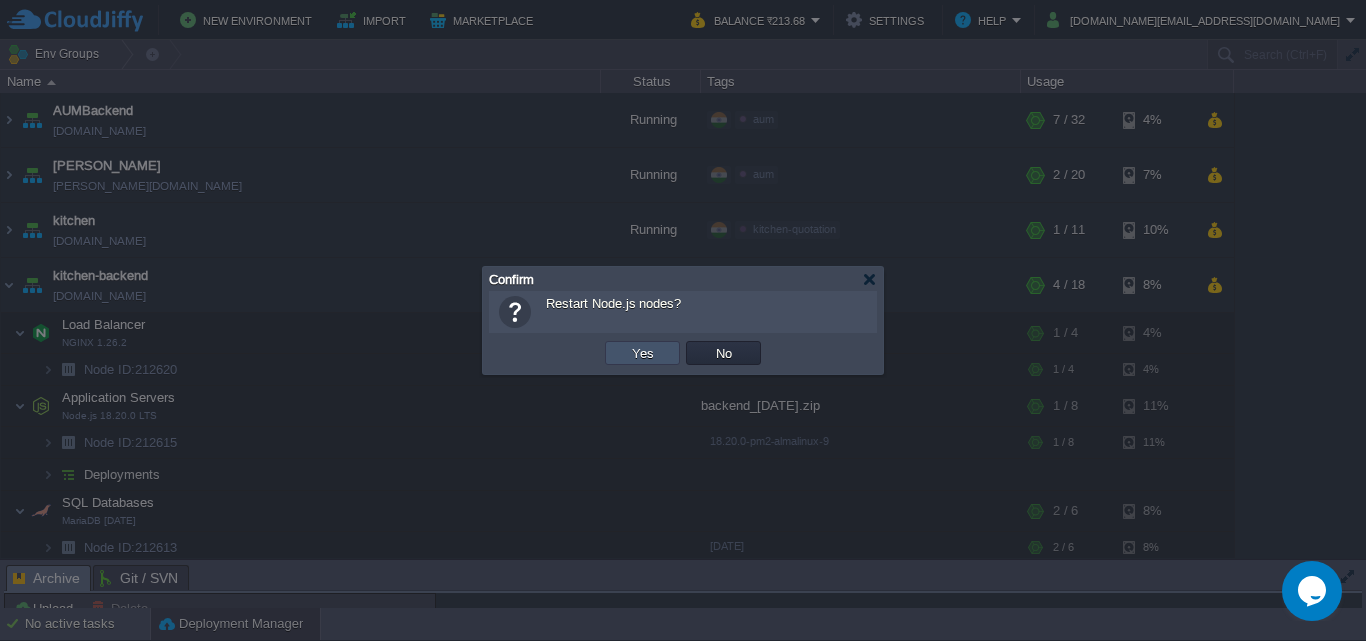 click on "Yes" at bounding box center (643, 353) 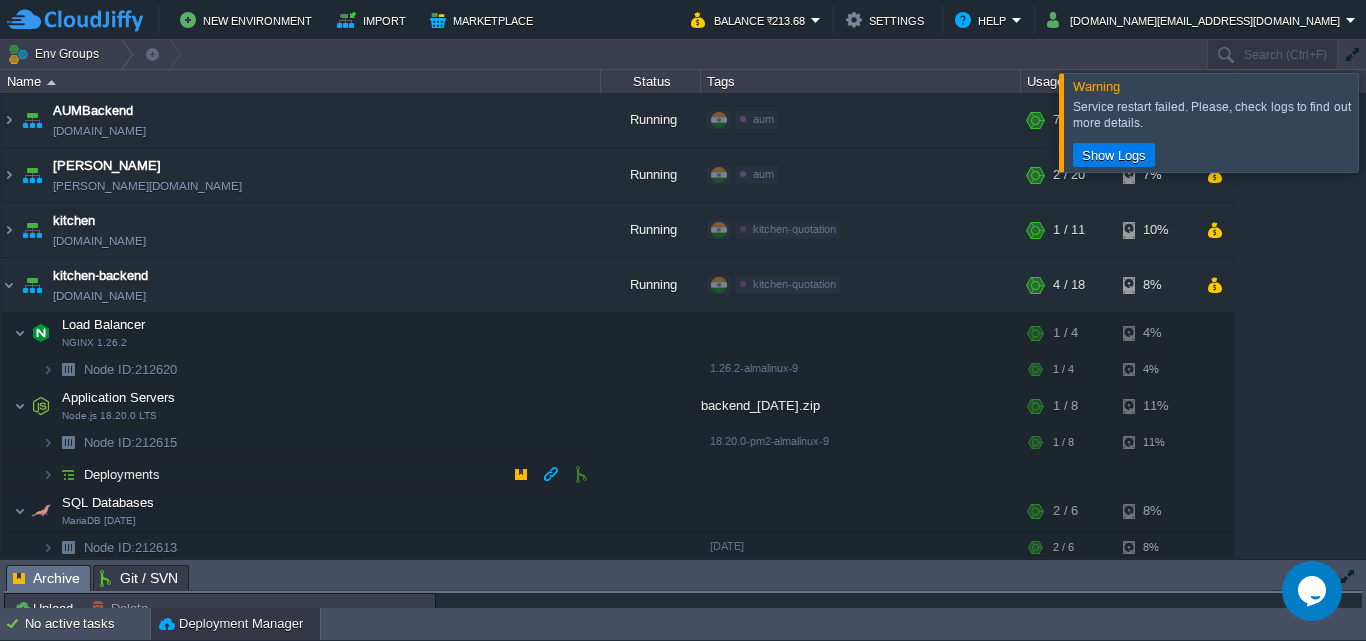 click on "Deployments" at bounding box center [301, 475] 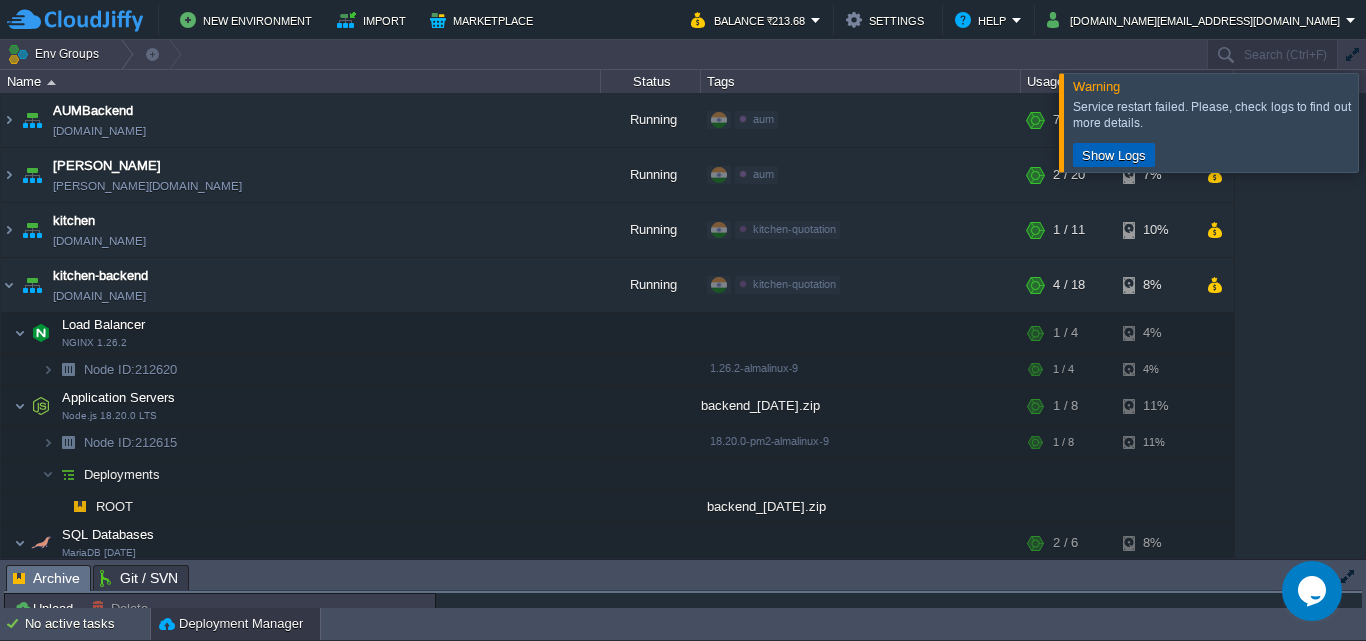 click on "Show Logs" at bounding box center (1114, 155) 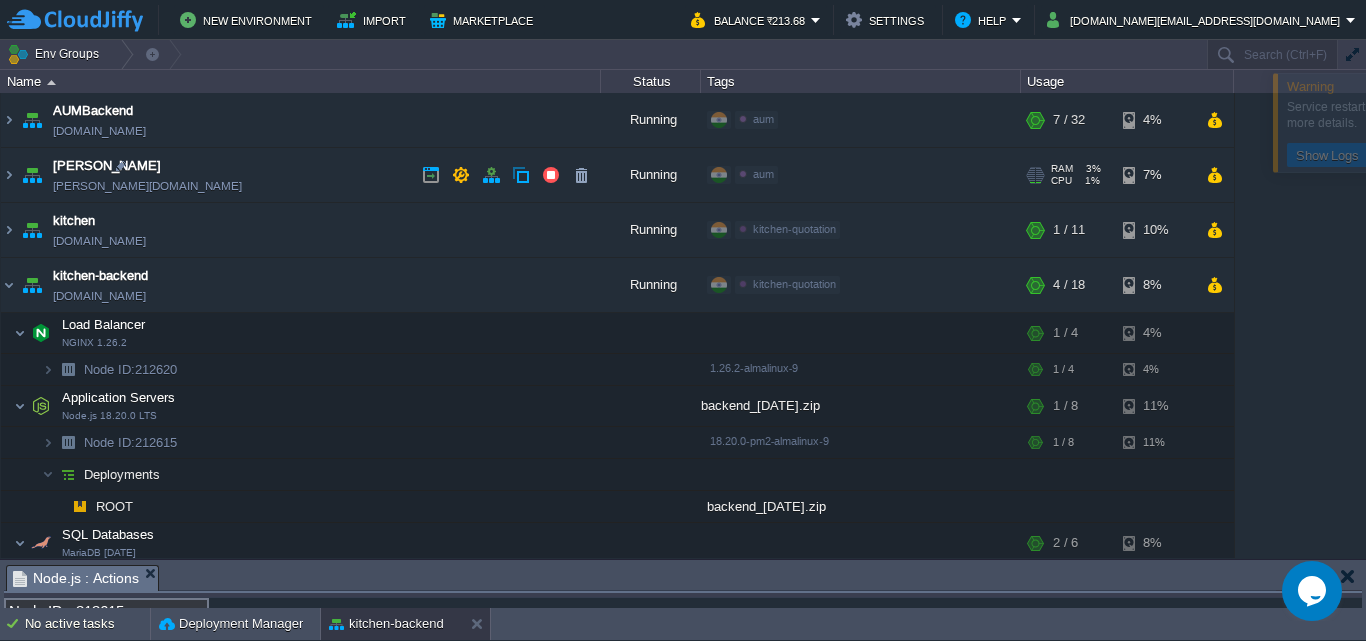 scroll, scrollTop: 342, scrollLeft: 0, axis: vertical 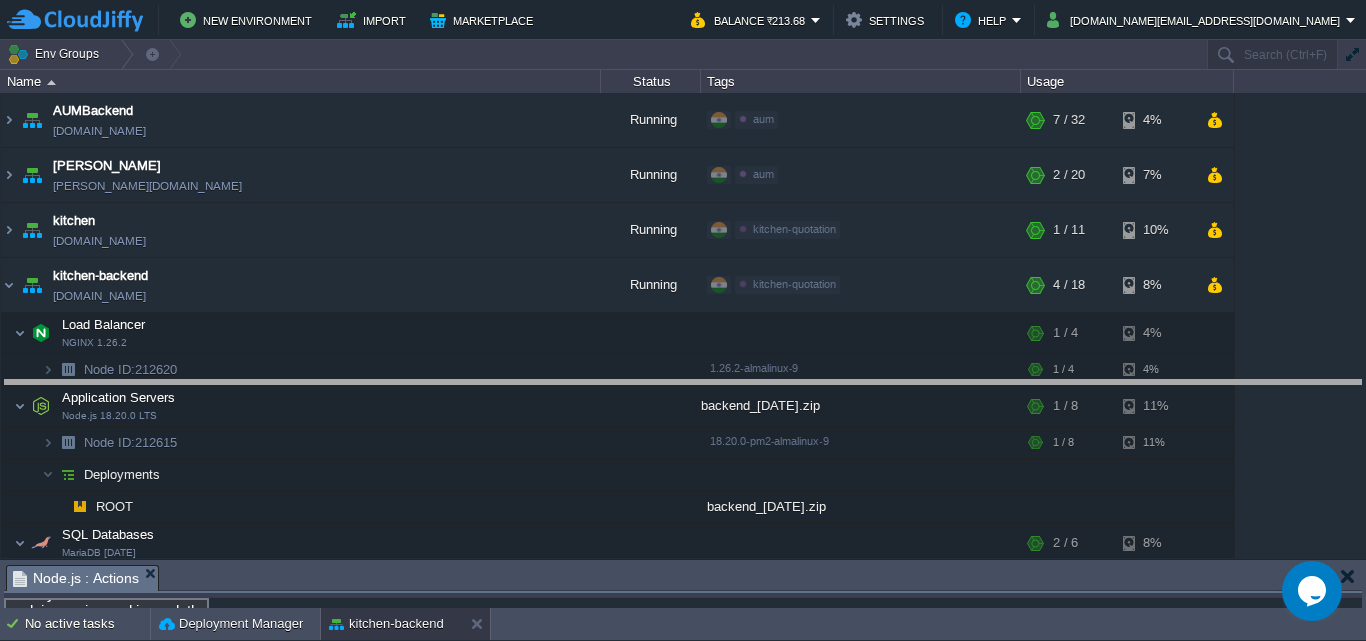 drag, startPoint x: 323, startPoint y: 578, endPoint x: 358, endPoint y: 363, distance: 217.83022 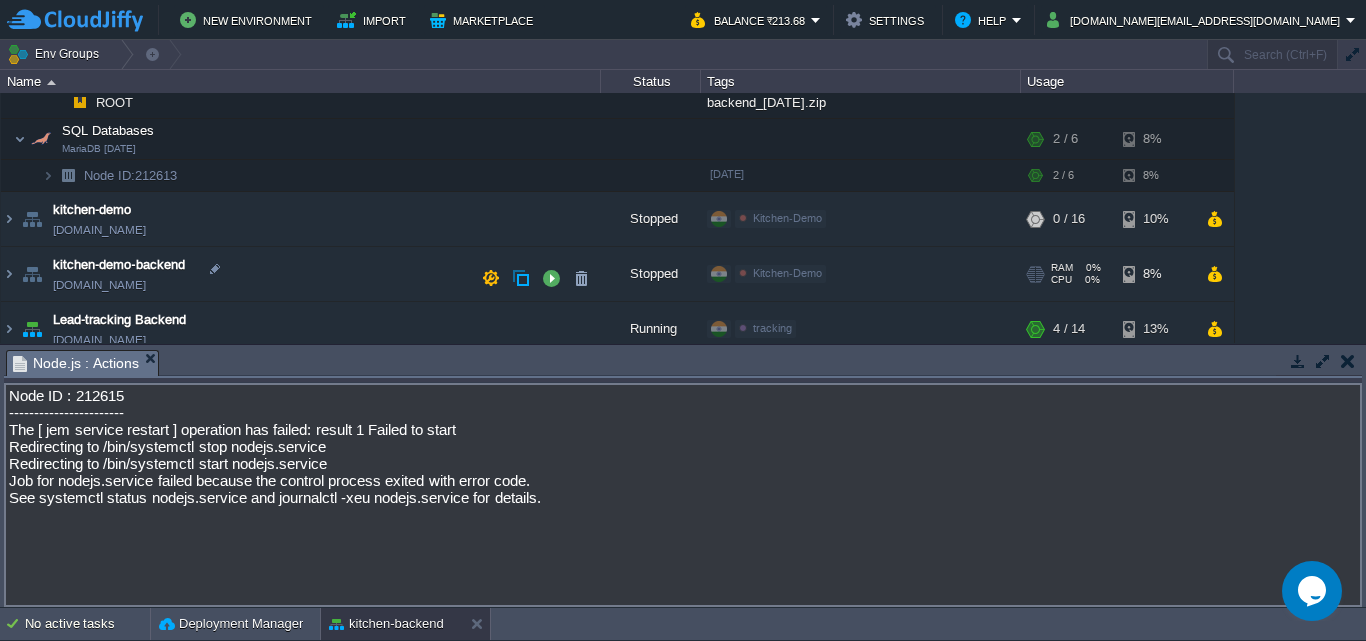 scroll, scrollTop: 473, scrollLeft: 0, axis: vertical 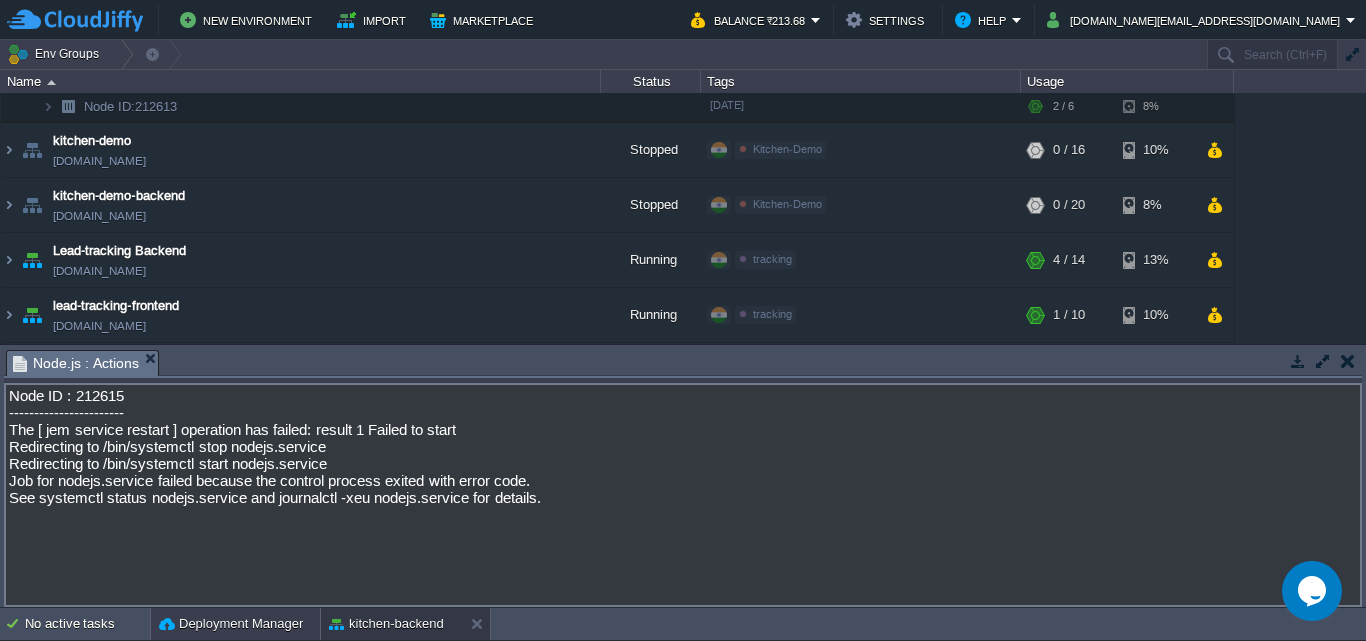 click on "Deployment Manager" at bounding box center [231, 624] 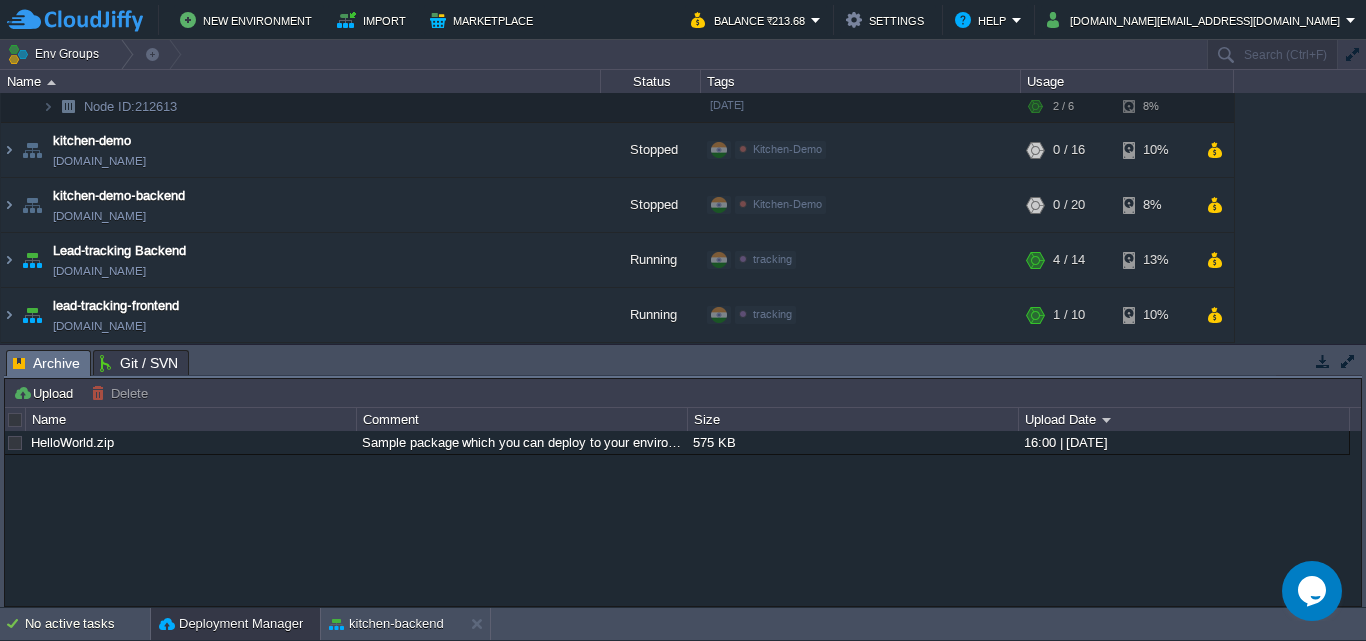 click on "Archive" at bounding box center (46, 363) 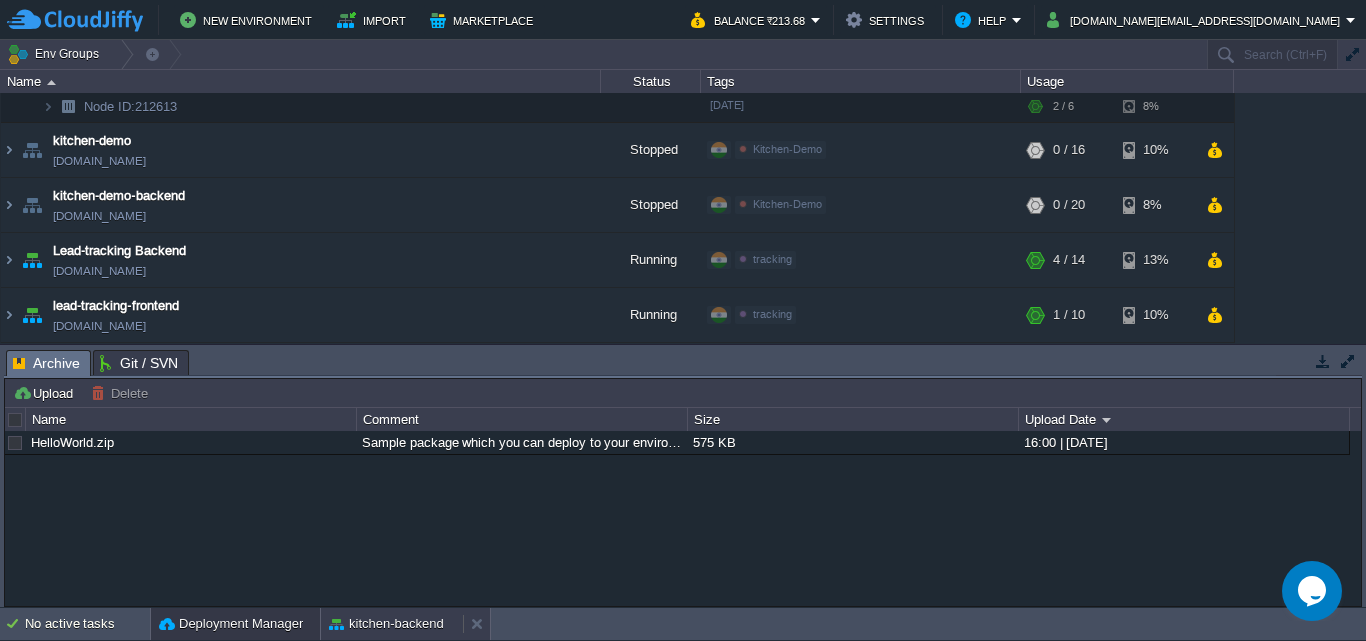 click on "kitchen-backend" at bounding box center [386, 624] 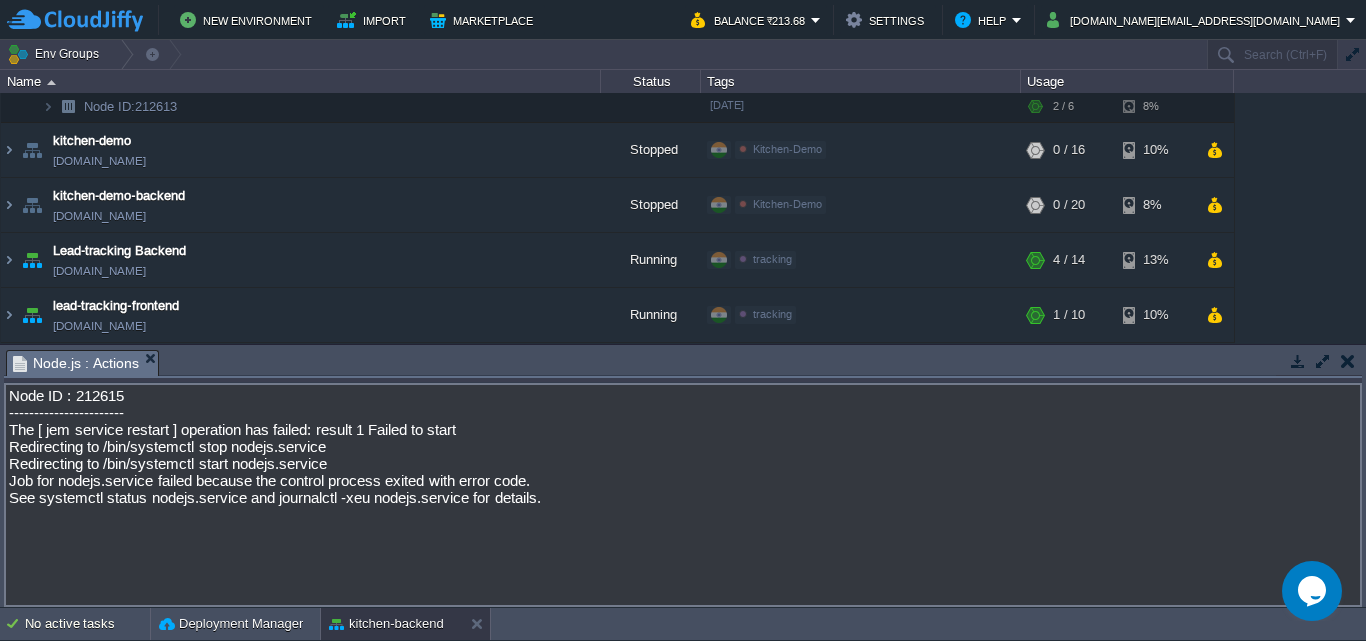 click on "Tasks Activity Log Archive Git / SVN Node.js : Actions" at bounding box center [2504, 362] 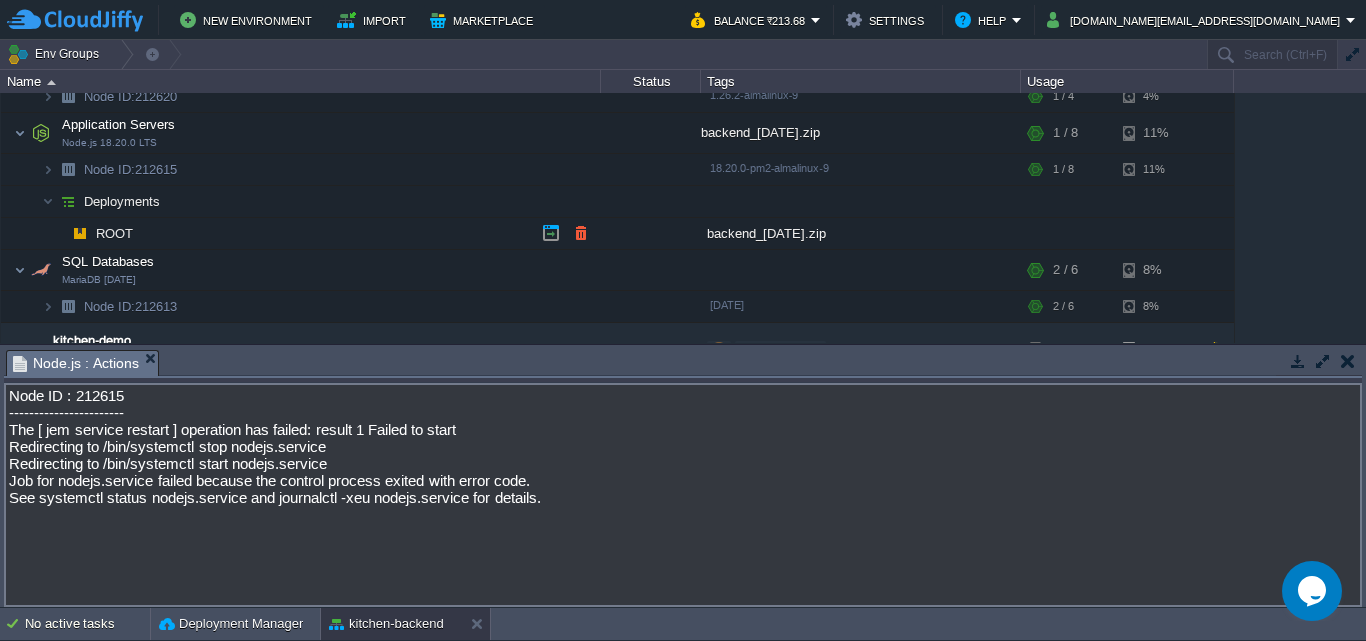 scroll, scrollTop: 73, scrollLeft: 0, axis: vertical 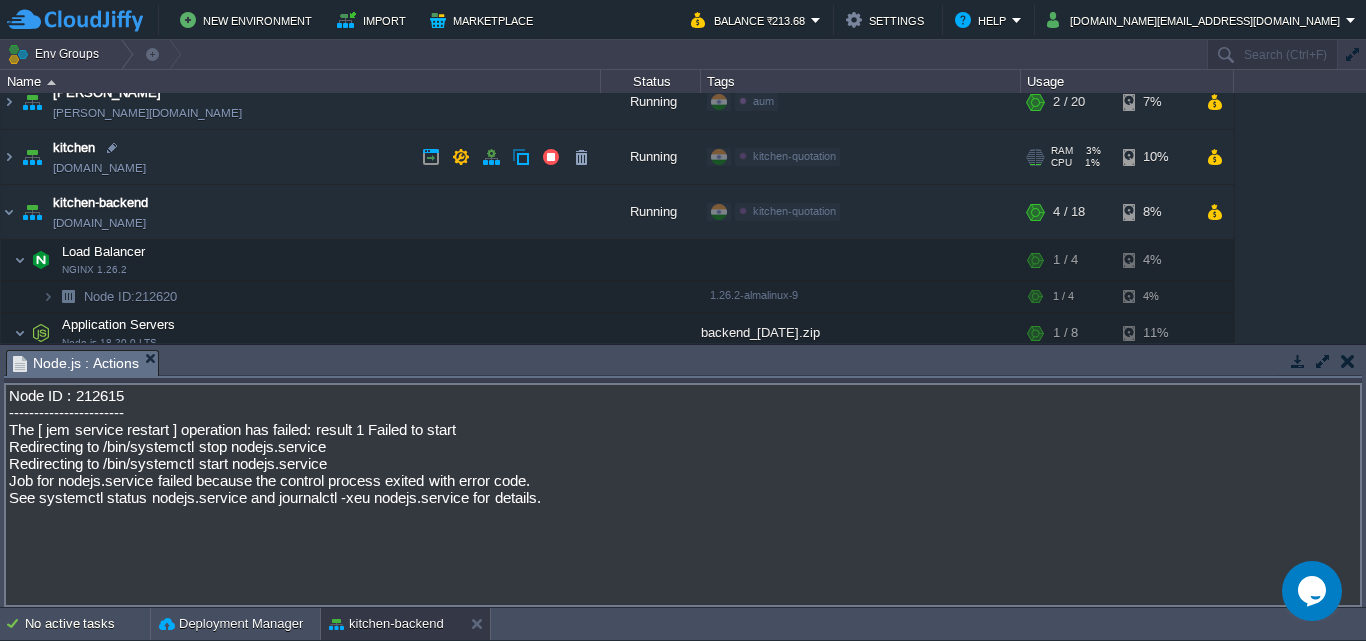 click on "[DOMAIN_NAME]" at bounding box center [99, 168] 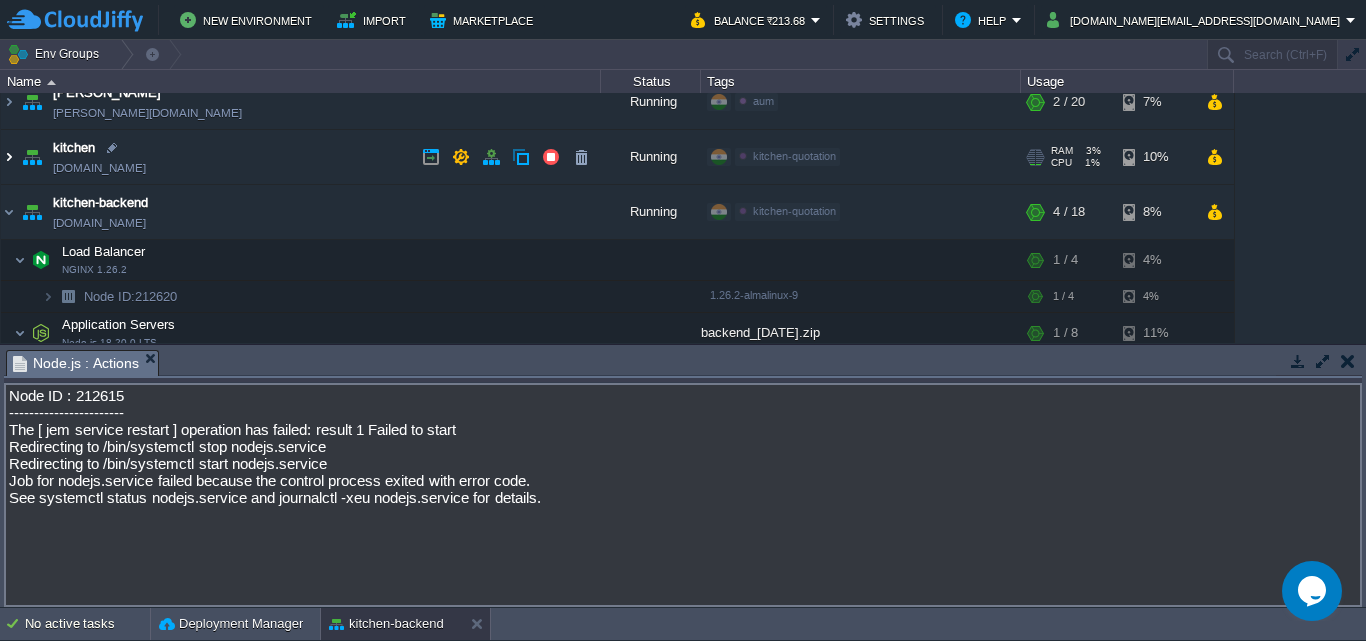 click at bounding box center [9, 157] 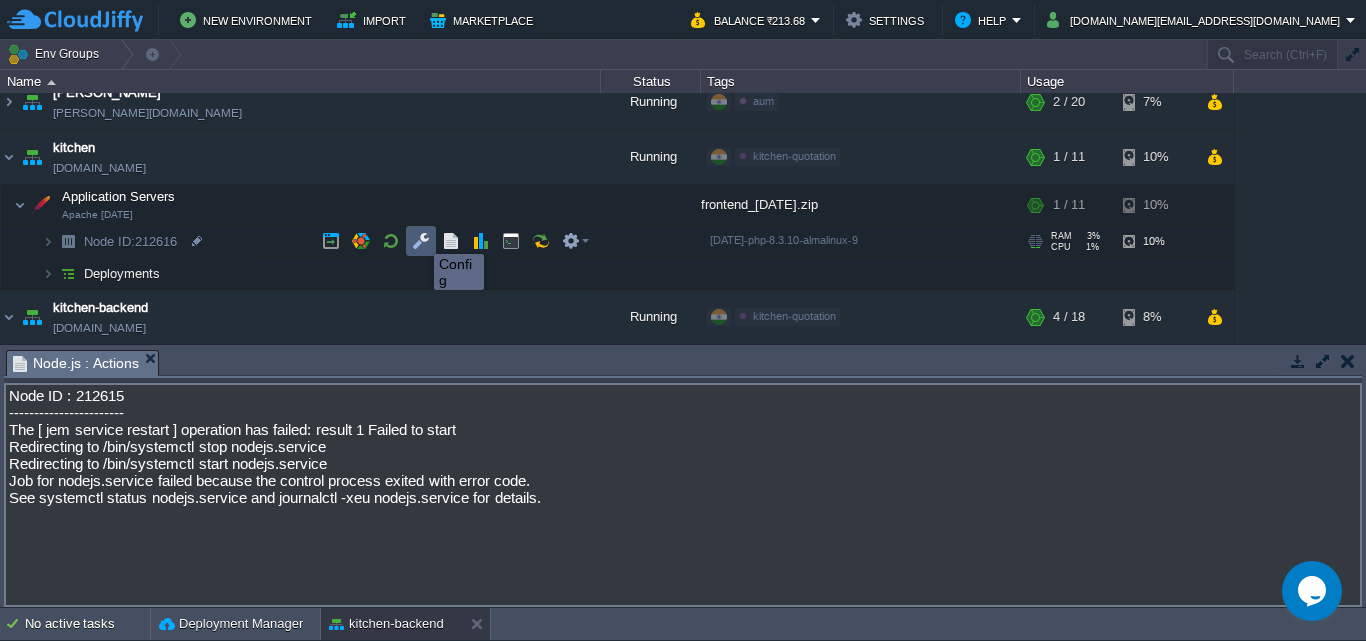 click at bounding box center [421, 241] 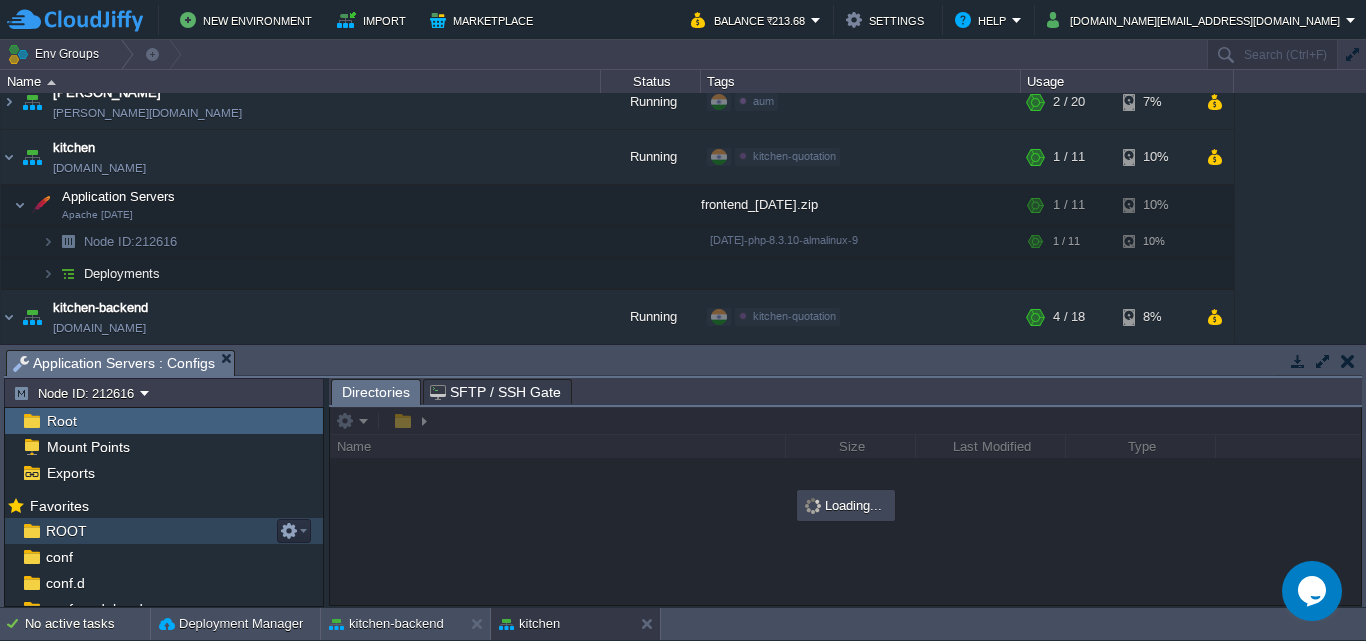 click on "ROOT" at bounding box center (66, 531) 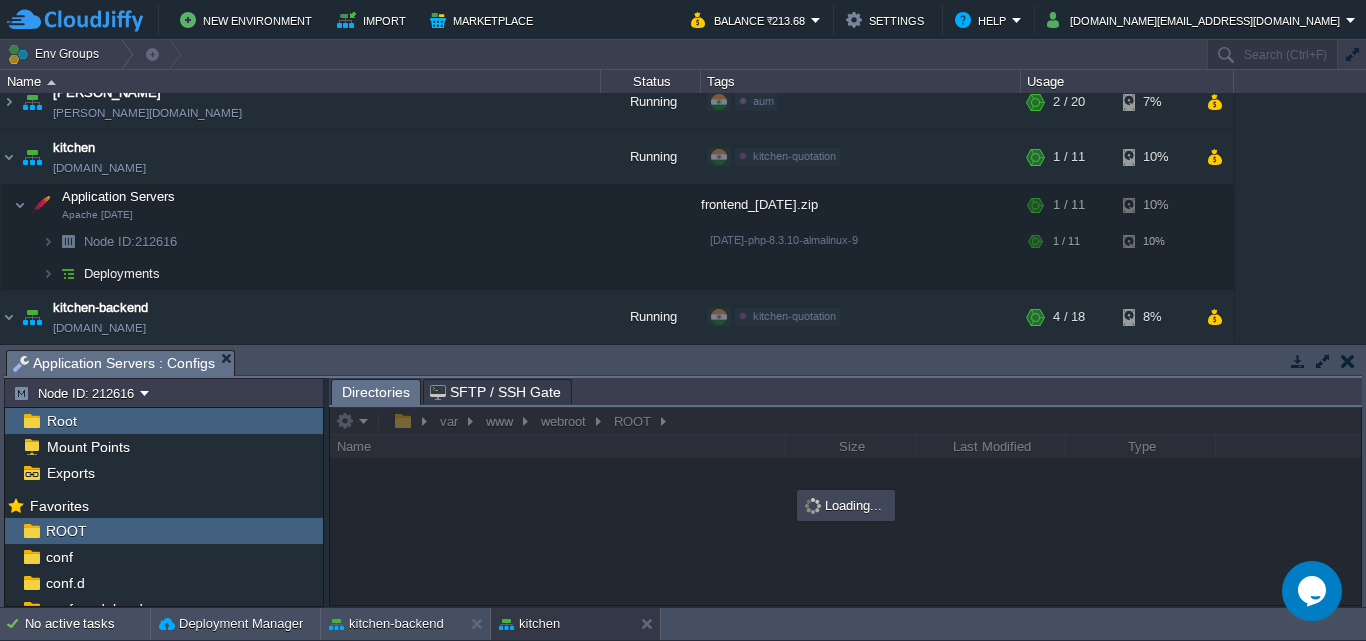 click on "Root" at bounding box center (61, 421) 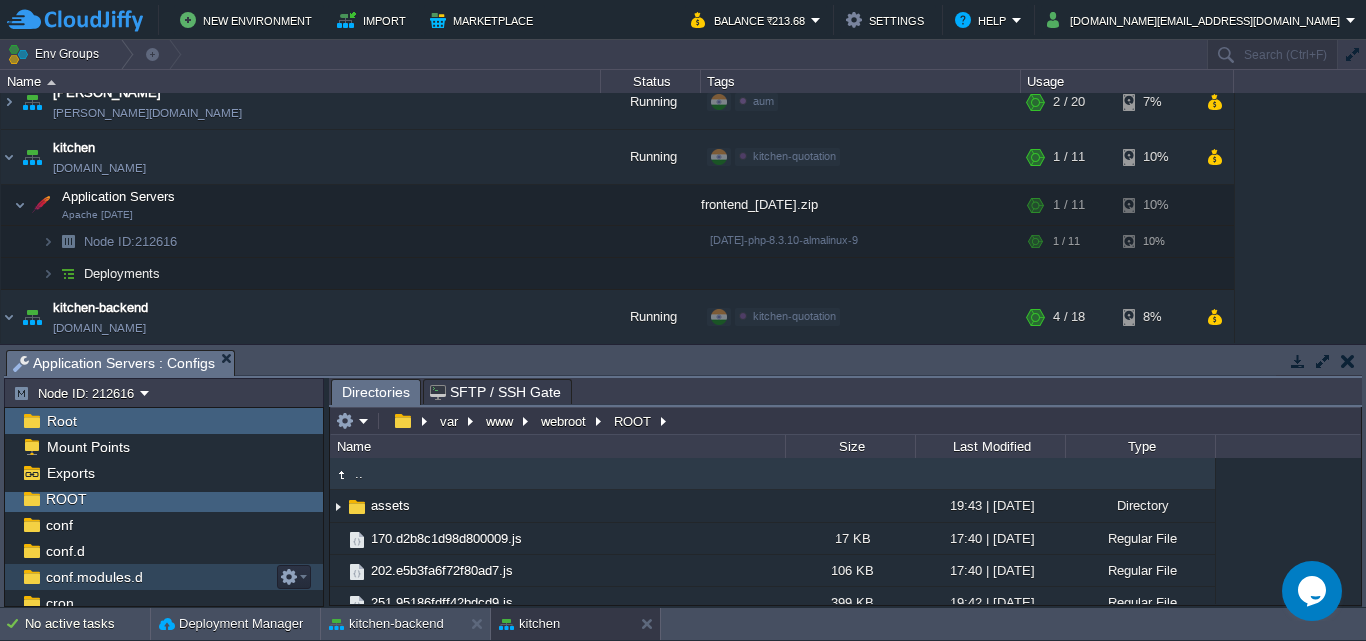 scroll, scrollTop: 0, scrollLeft: 0, axis: both 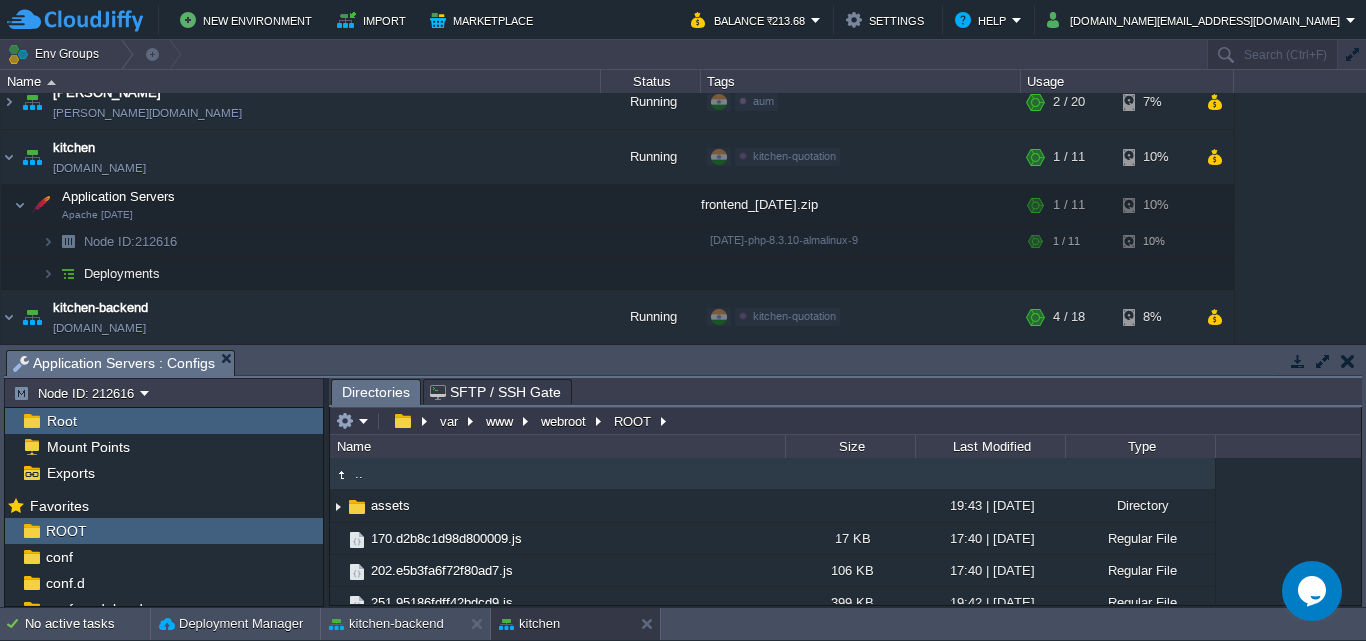click on "Root Mount Points Exports Mark the most frequently used files and directories as Favorites to easily access them within this panel. Favorites ROOT conf conf.d conf.modules.d cron hooks keys modsecurity.d modules php.d vcs webroot php.ini redeploy.conf" at bounding box center (164, 507) 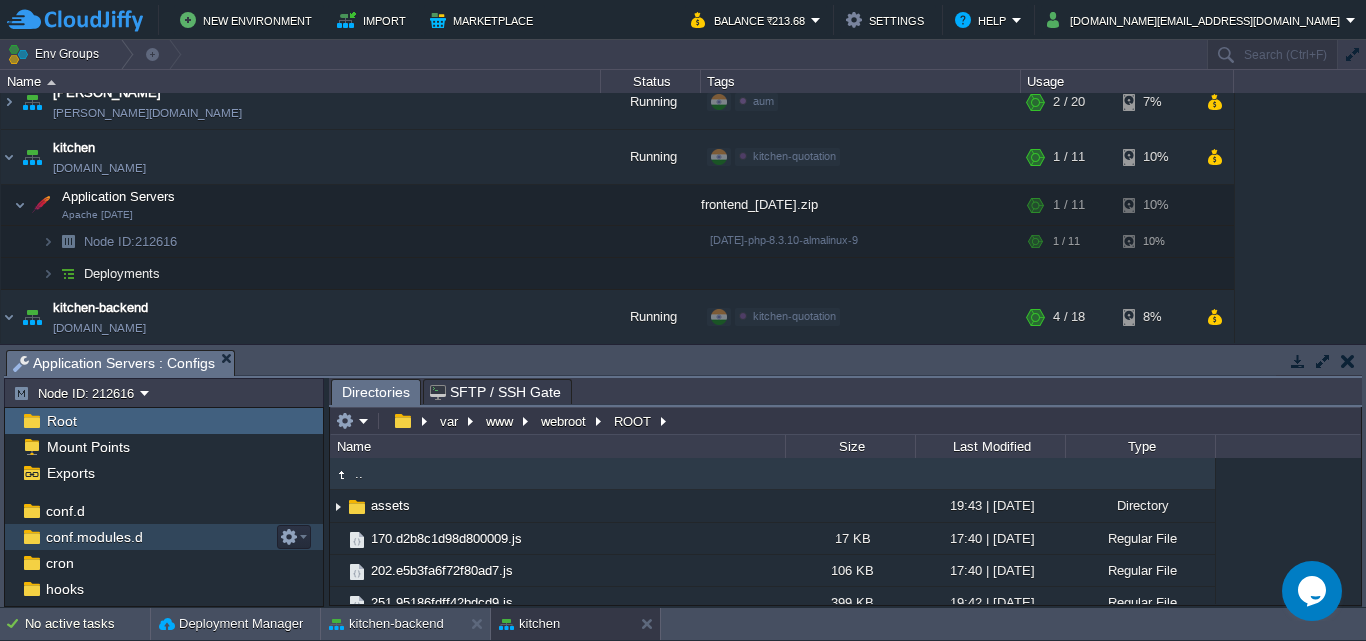 scroll, scrollTop: 0, scrollLeft: 0, axis: both 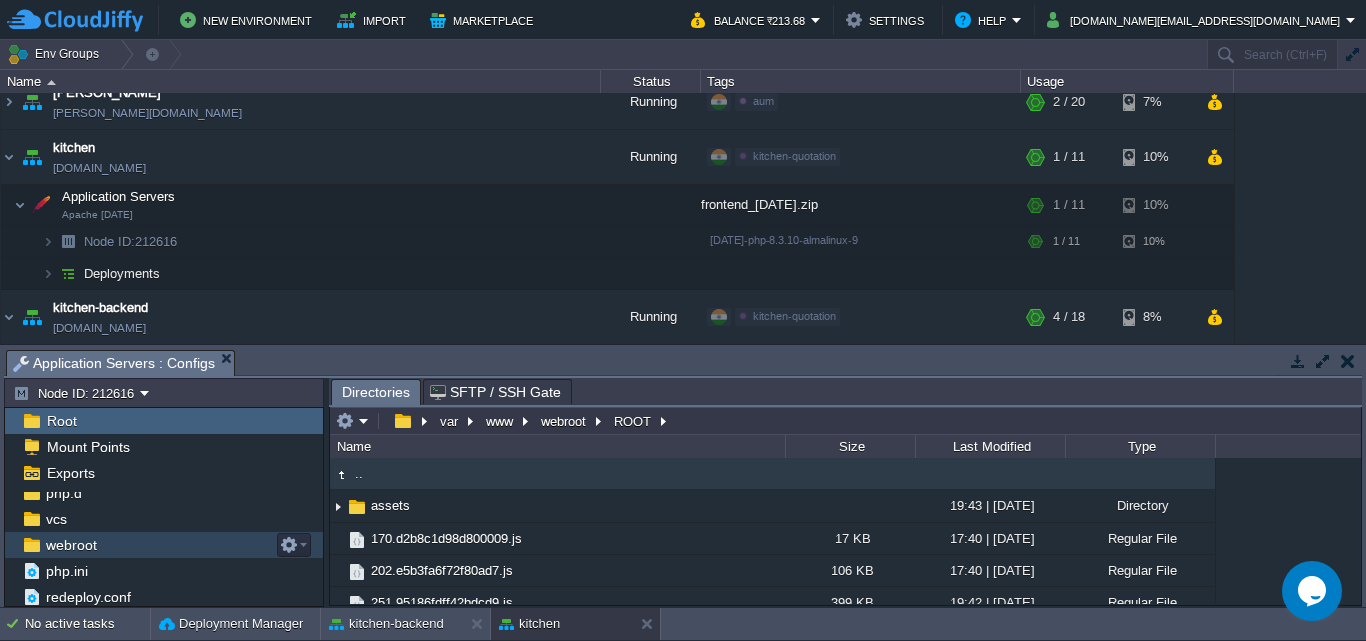 click on "webroot" at bounding box center (71, 545) 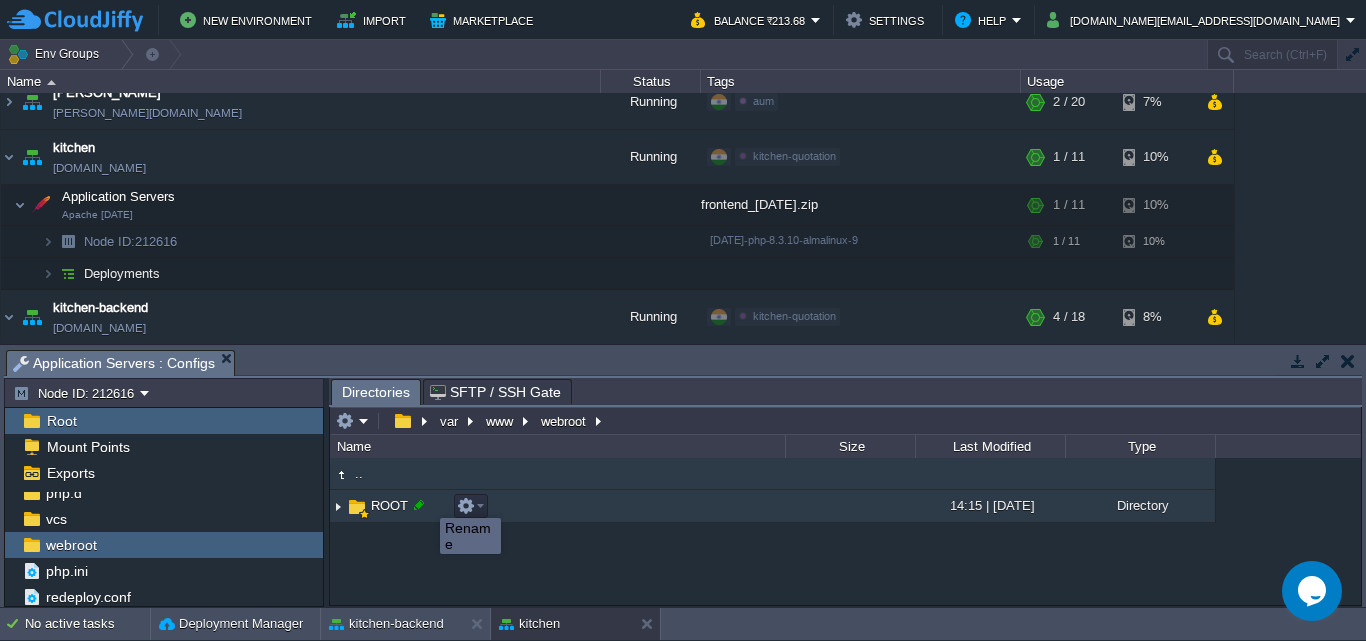 click at bounding box center [419, 505] 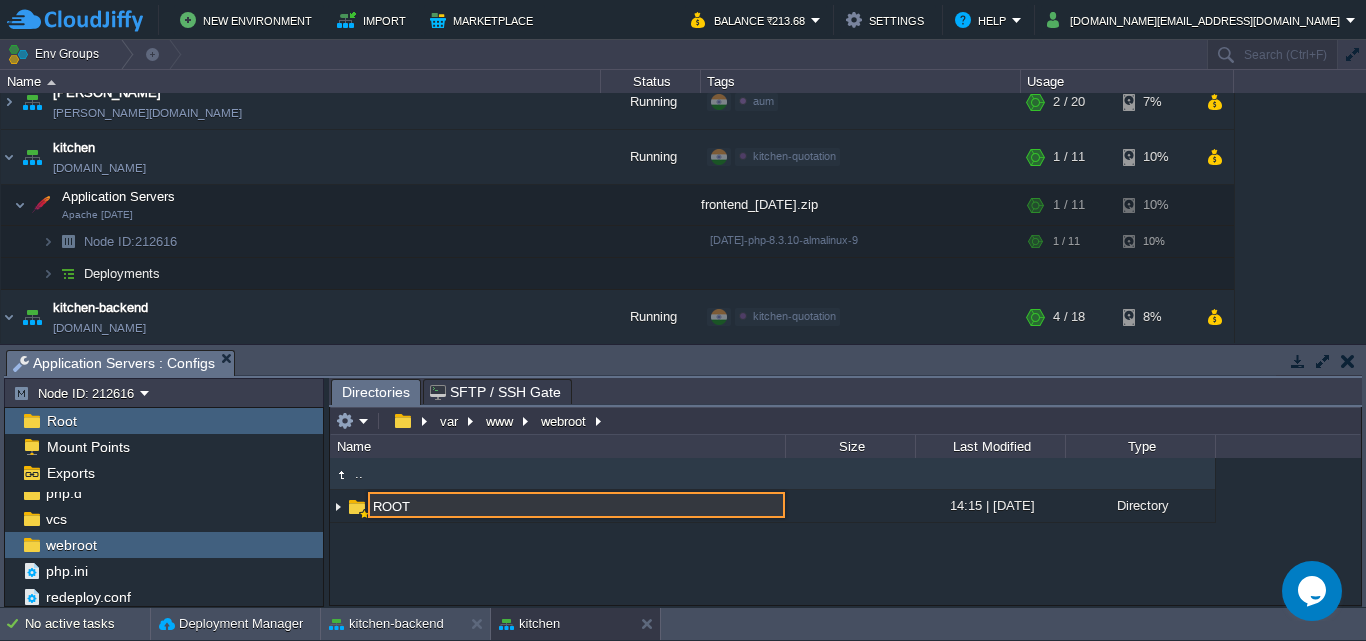 click on "ROOT" at bounding box center [576, 505] 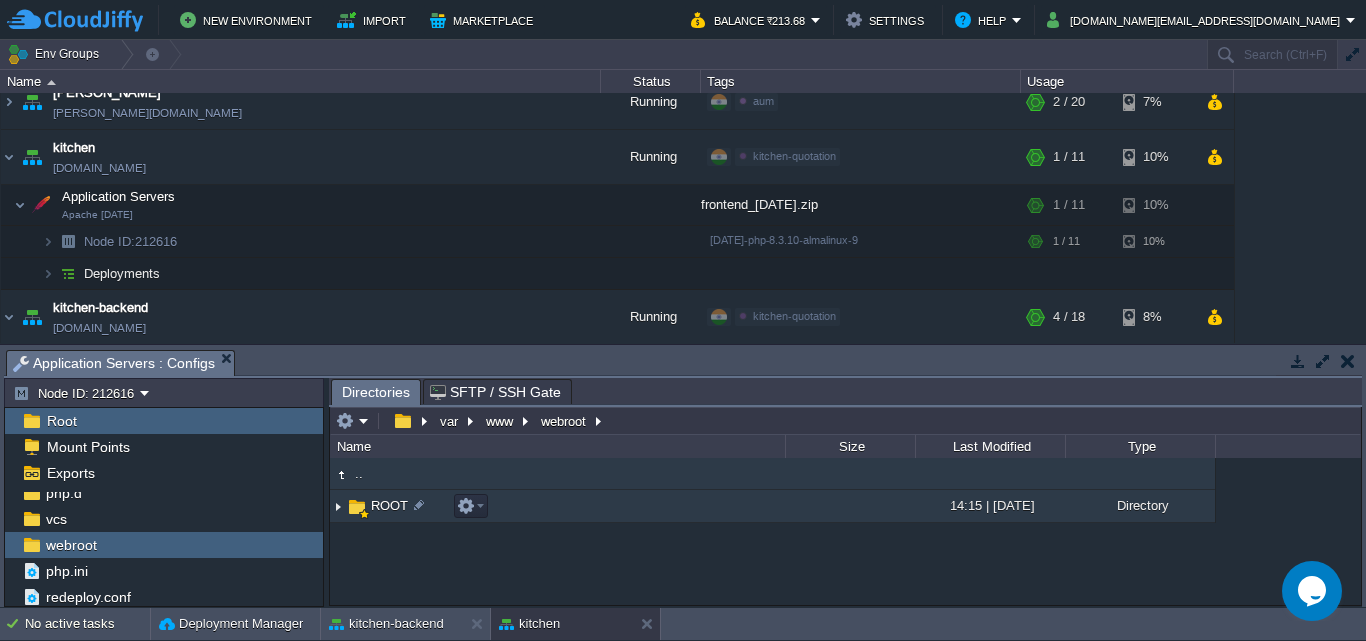 click on "ROOT" at bounding box center (557, 506) 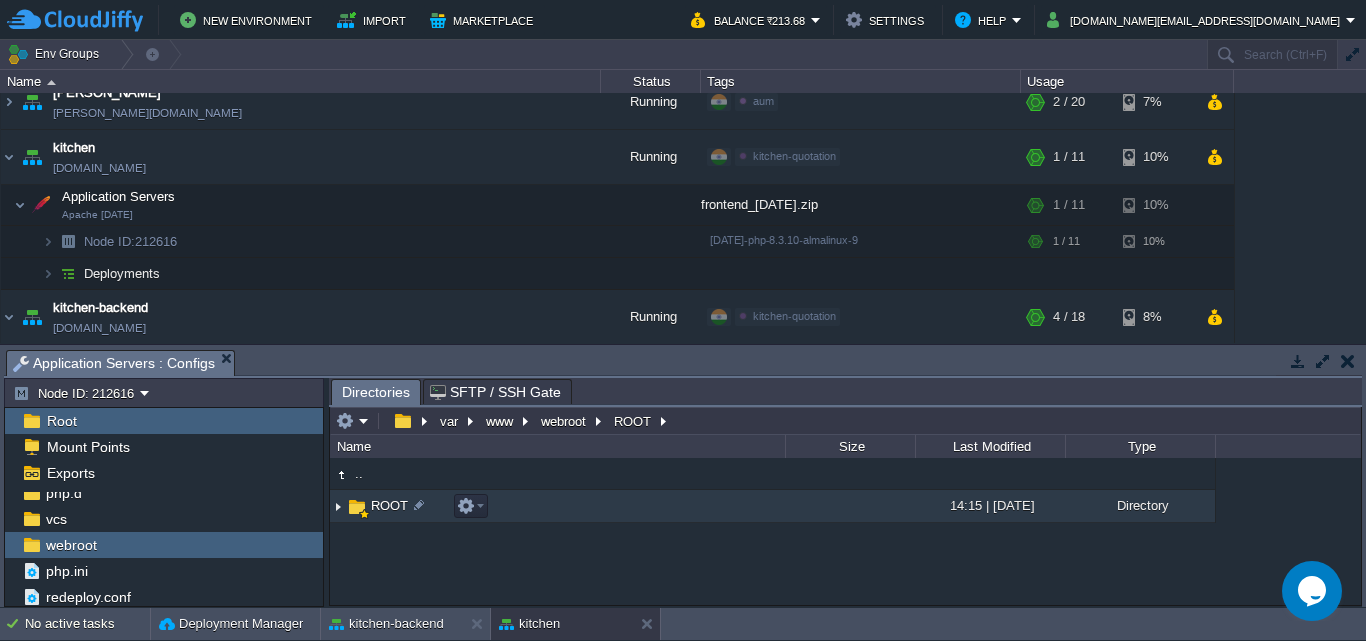 click on "ROOT" at bounding box center (557, 506) 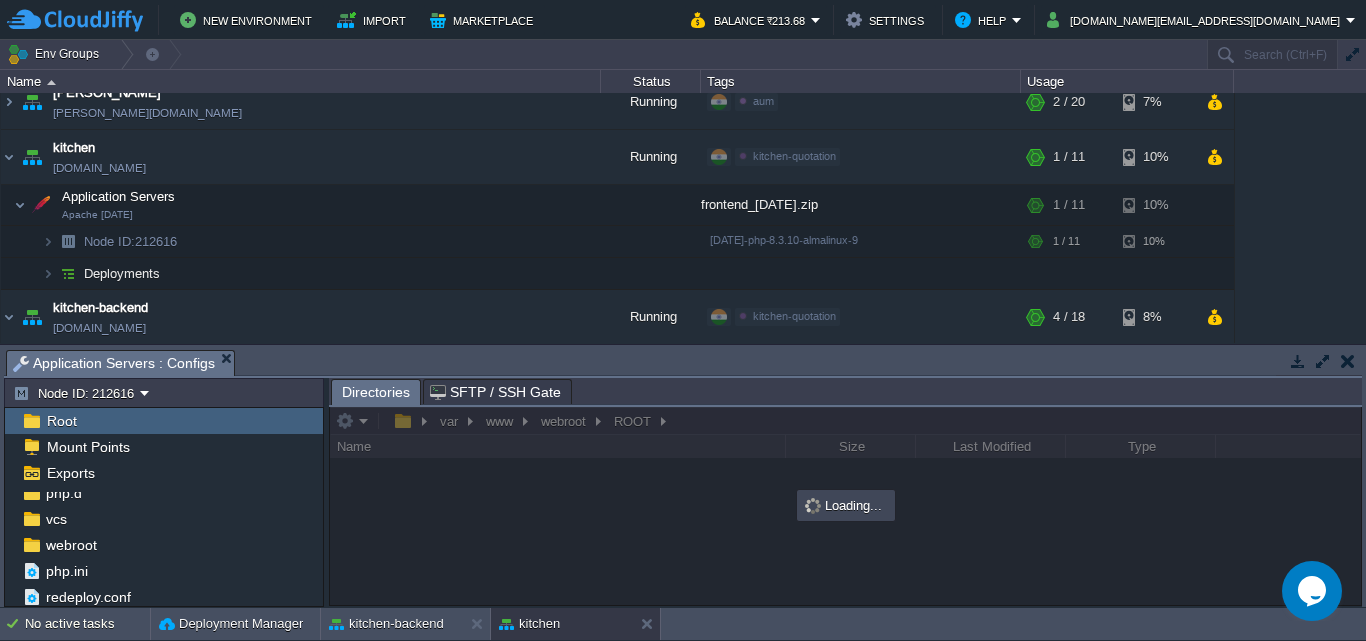 scroll, scrollTop: 0, scrollLeft: 0, axis: both 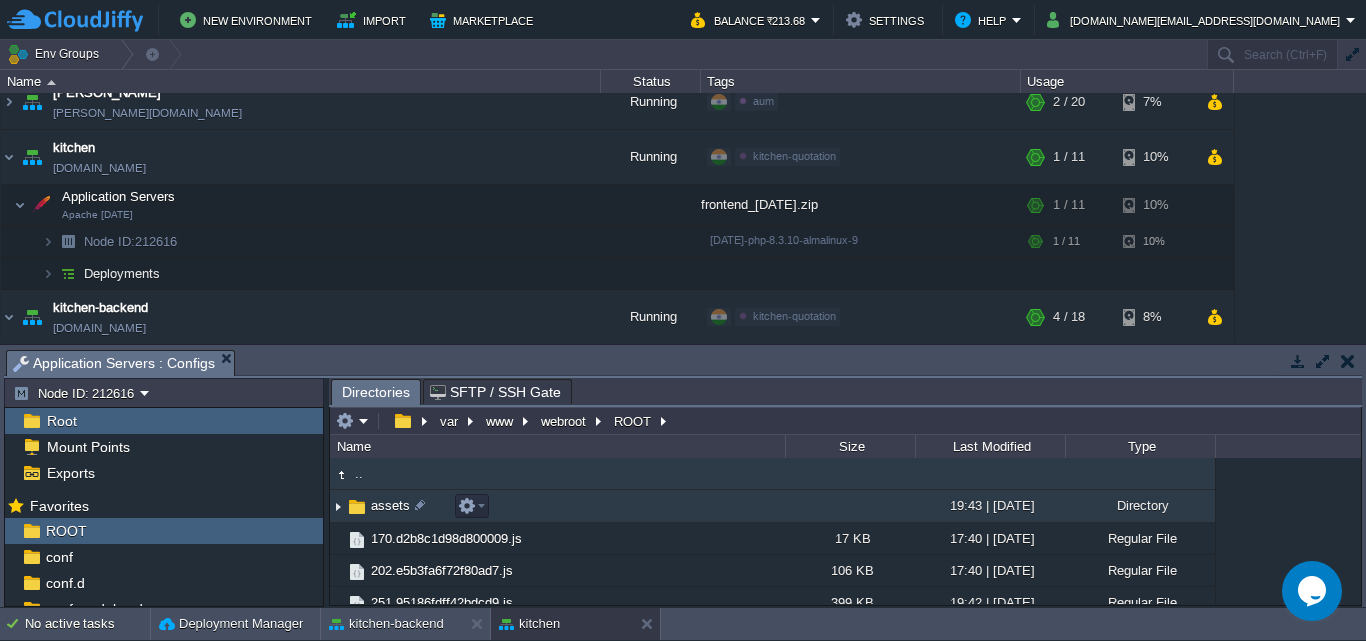 click at bounding box center [357, 507] 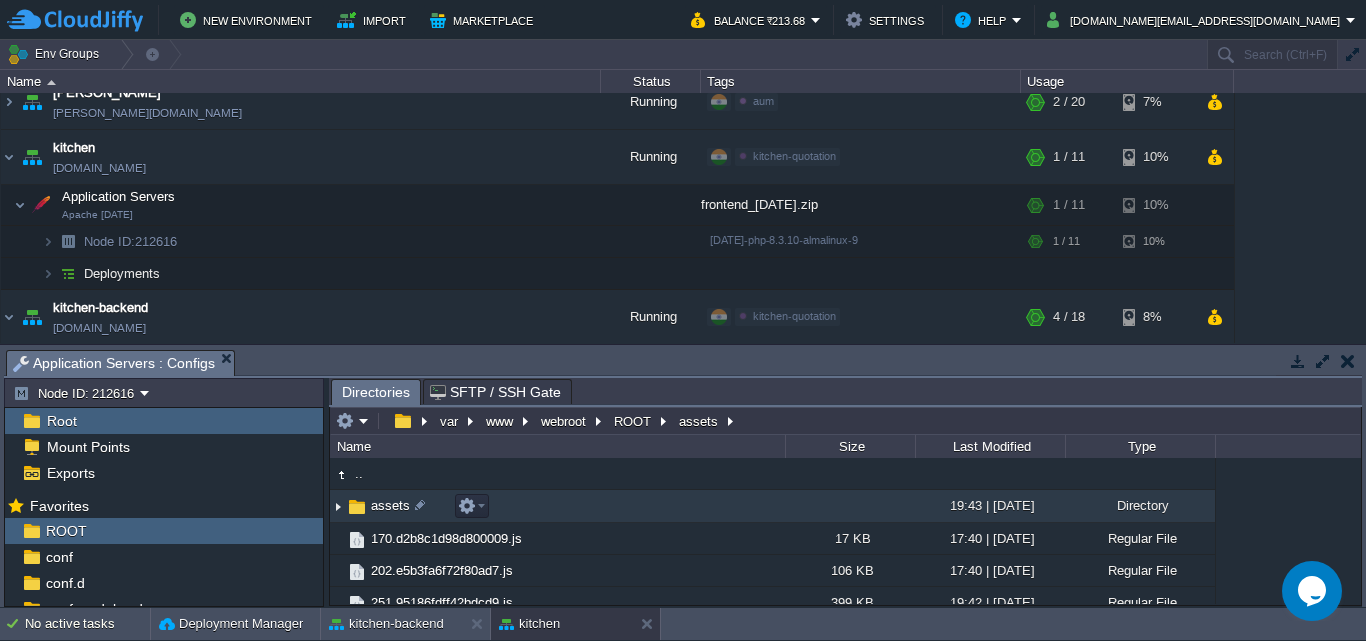 click at bounding box center [357, 507] 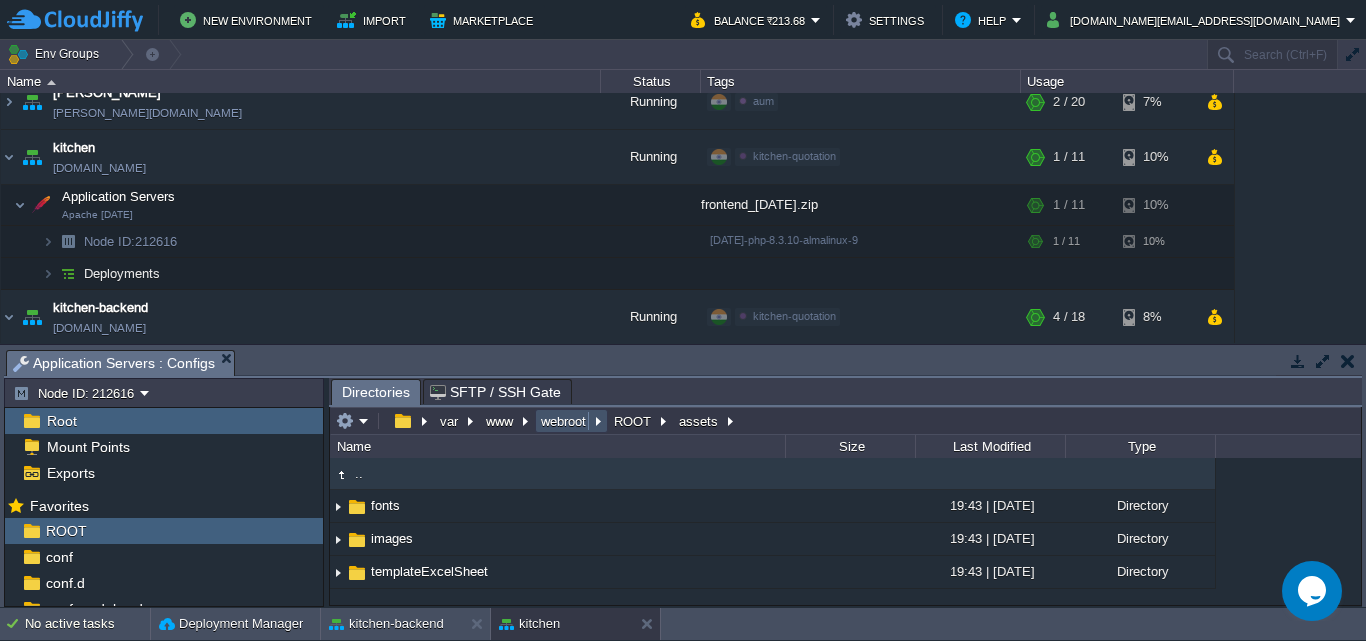 click on "webroot" at bounding box center [564, 421] 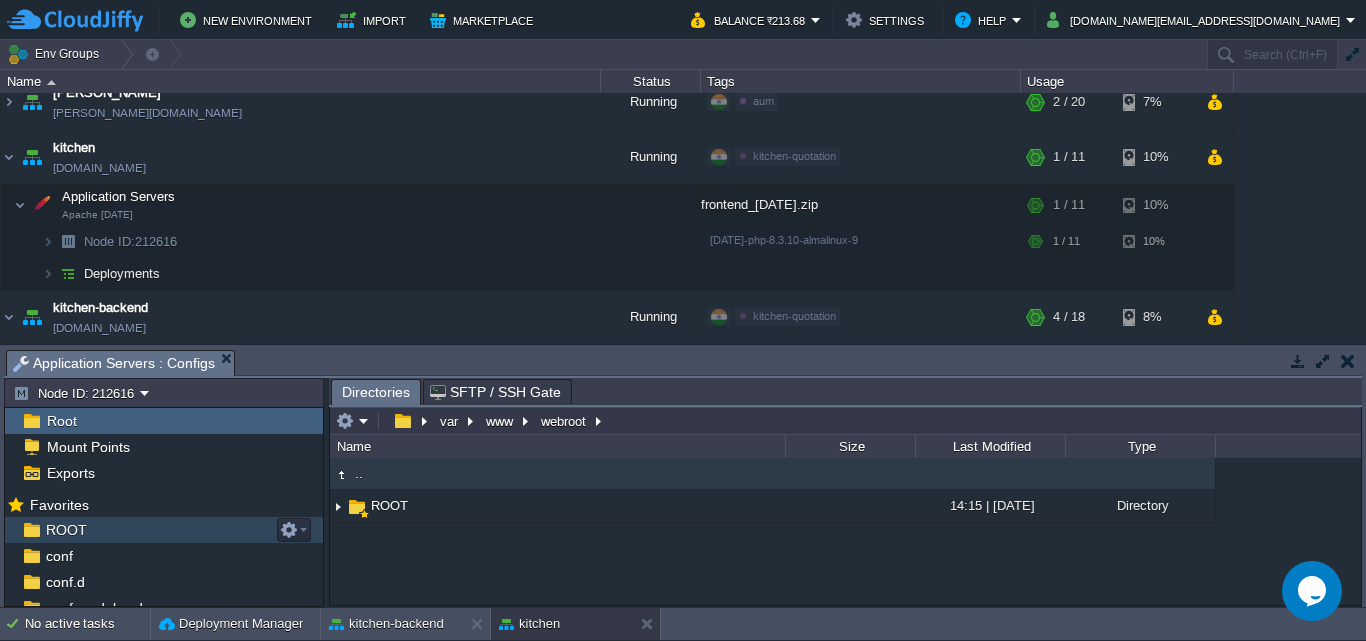 scroll, scrollTop: 0, scrollLeft: 0, axis: both 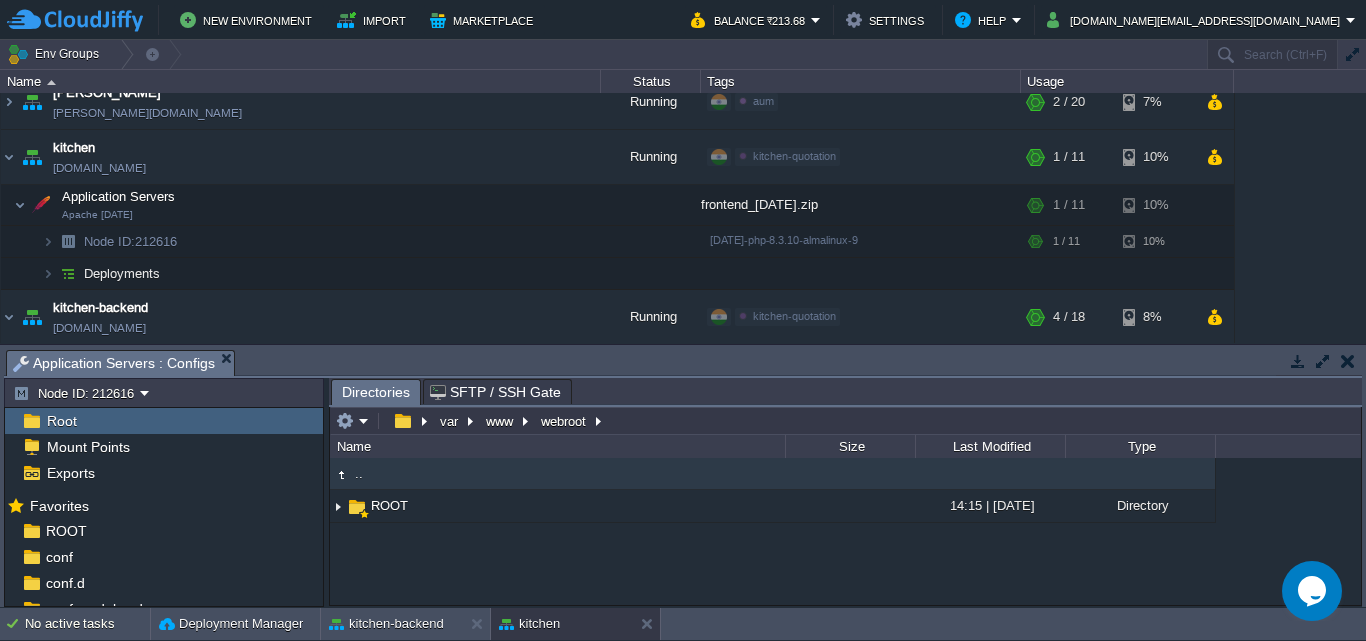 click on "Tasks Activity Log Archive Git / SVN Node.js : Actions Application Servers : Configs" at bounding box center [2504, 362] 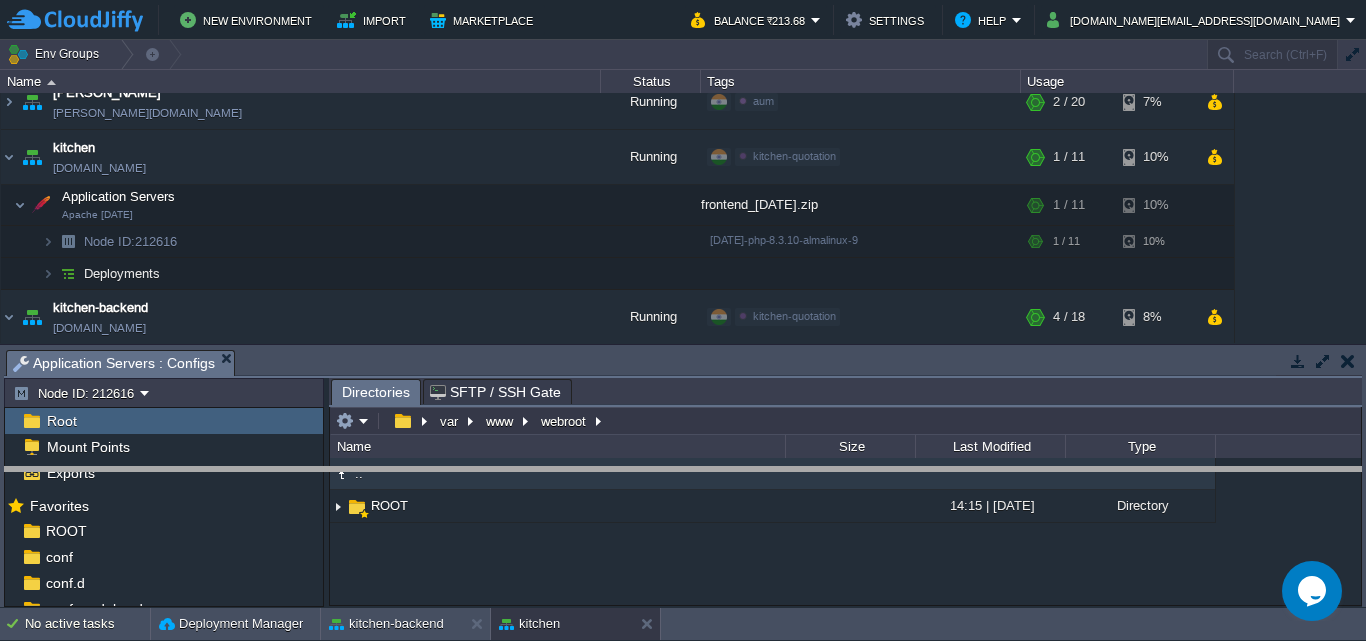 drag, startPoint x: 259, startPoint y: 366, endPoint x: 279, endPoint y: 483, distance: 118.69709 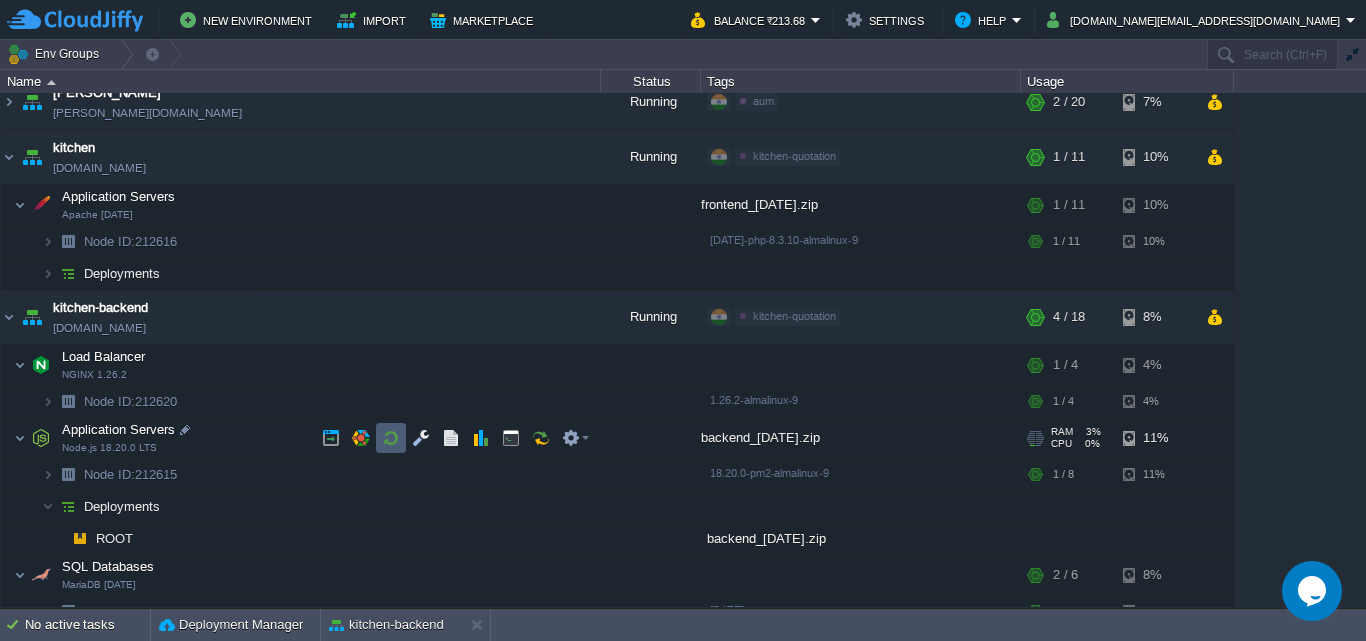 click at bounding box center (391, 438) 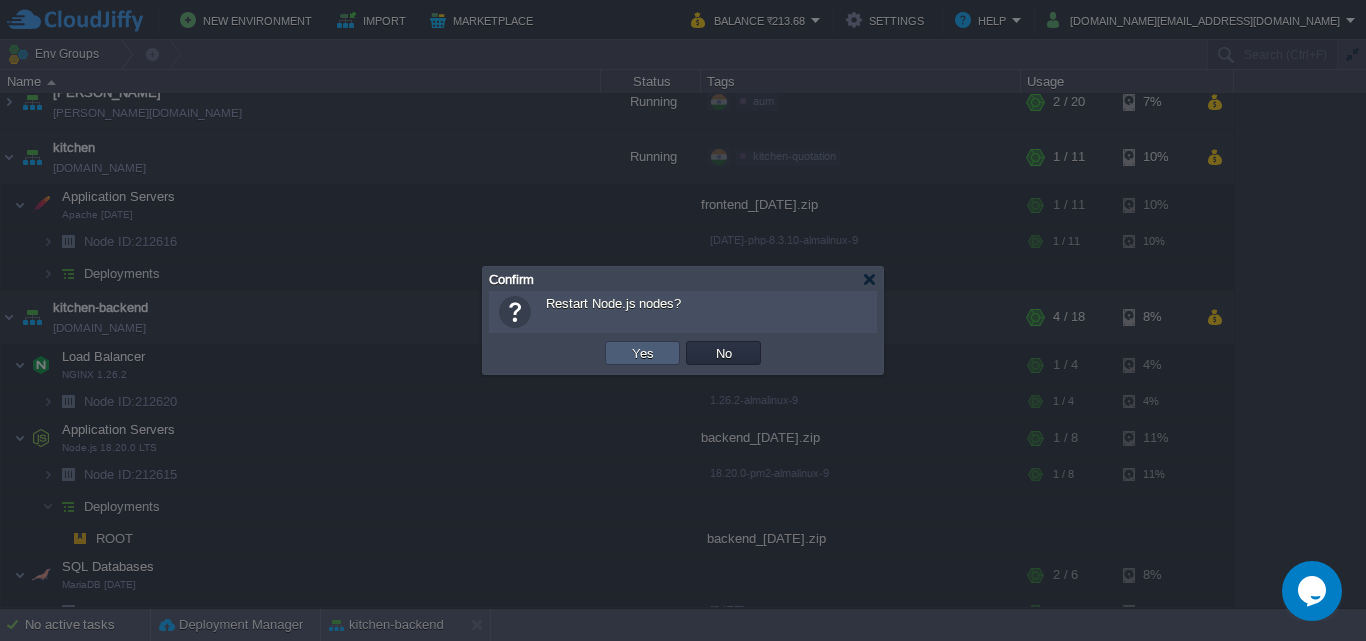 click on "Yes" at bounding box center (643, 353) 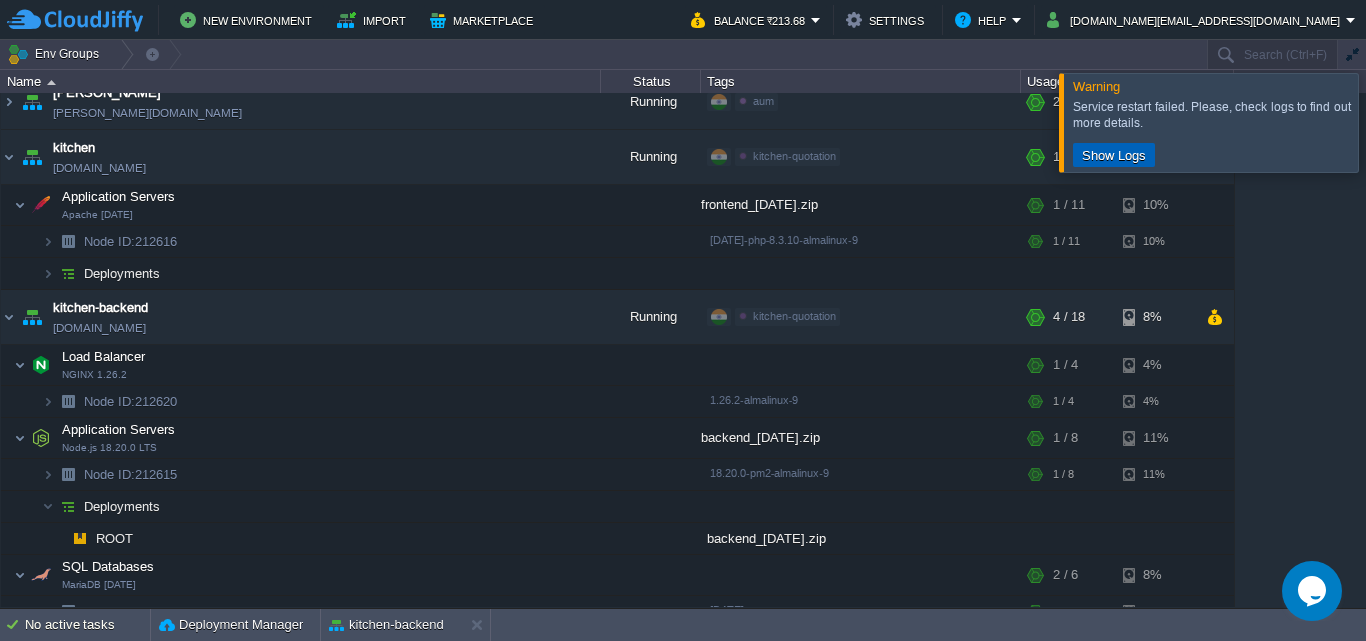 click on "Show Logs" at bounding box center [1114, 155] 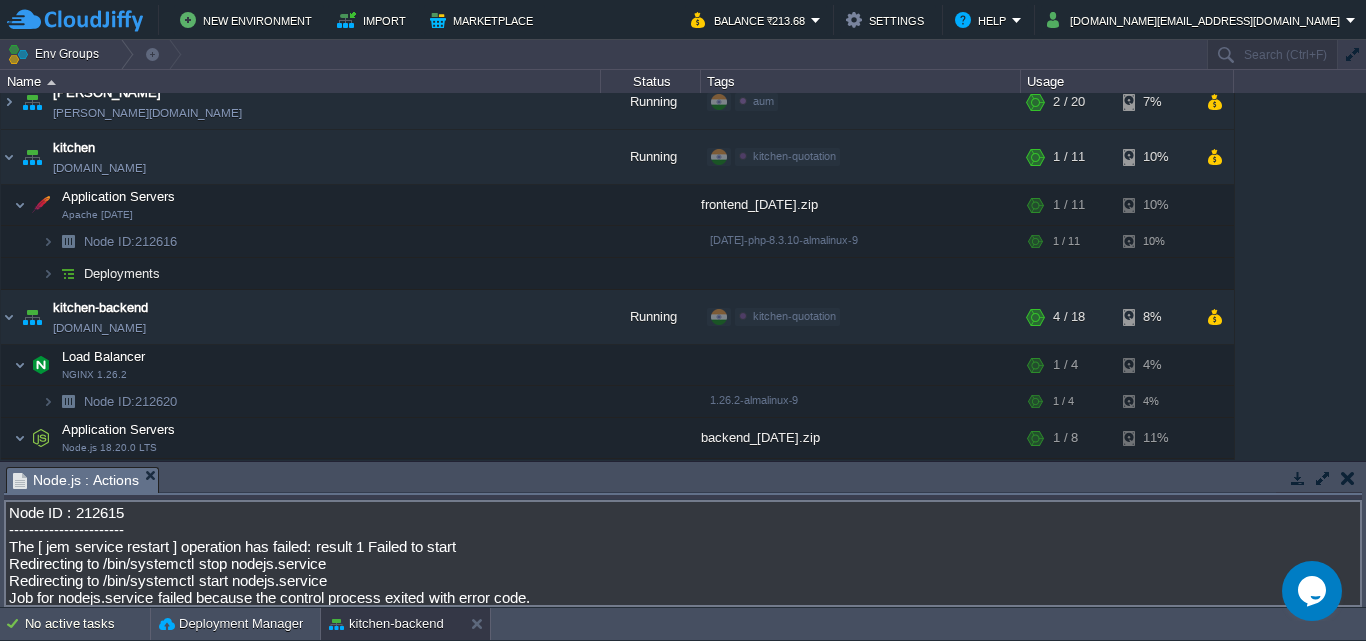 scroll, scrollTop: 27, scrollLeft: 0, axis: vertical 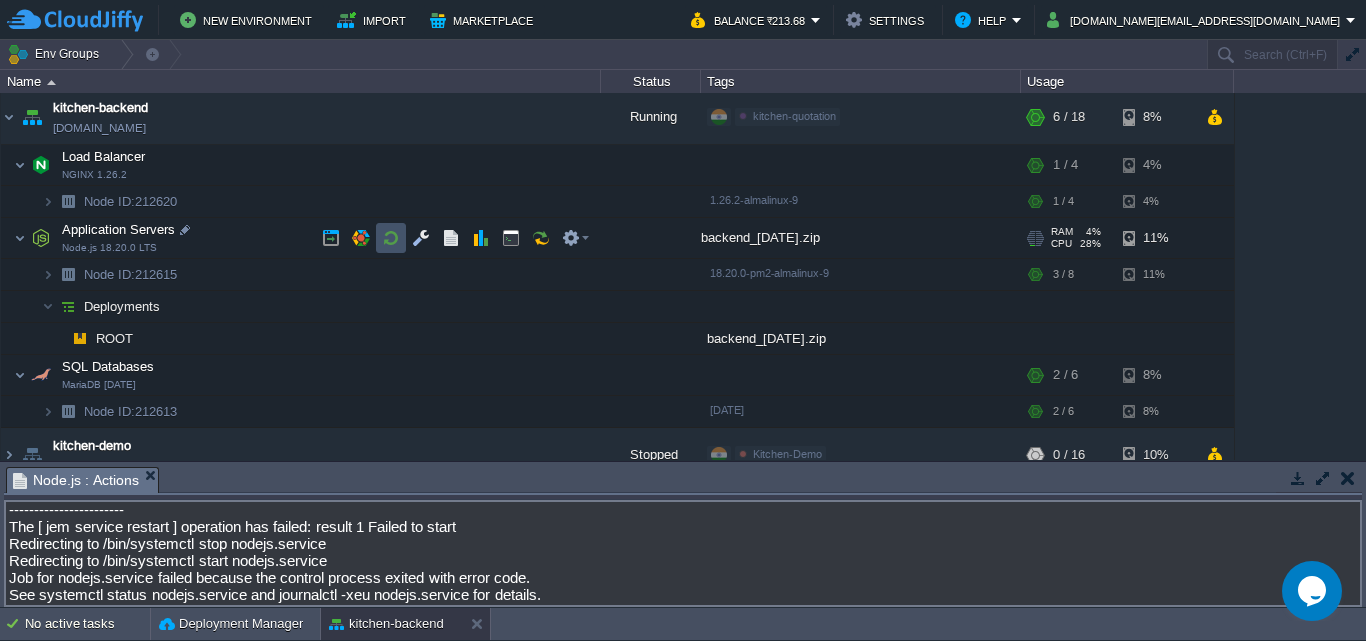 click at bounding box center [391, 238] 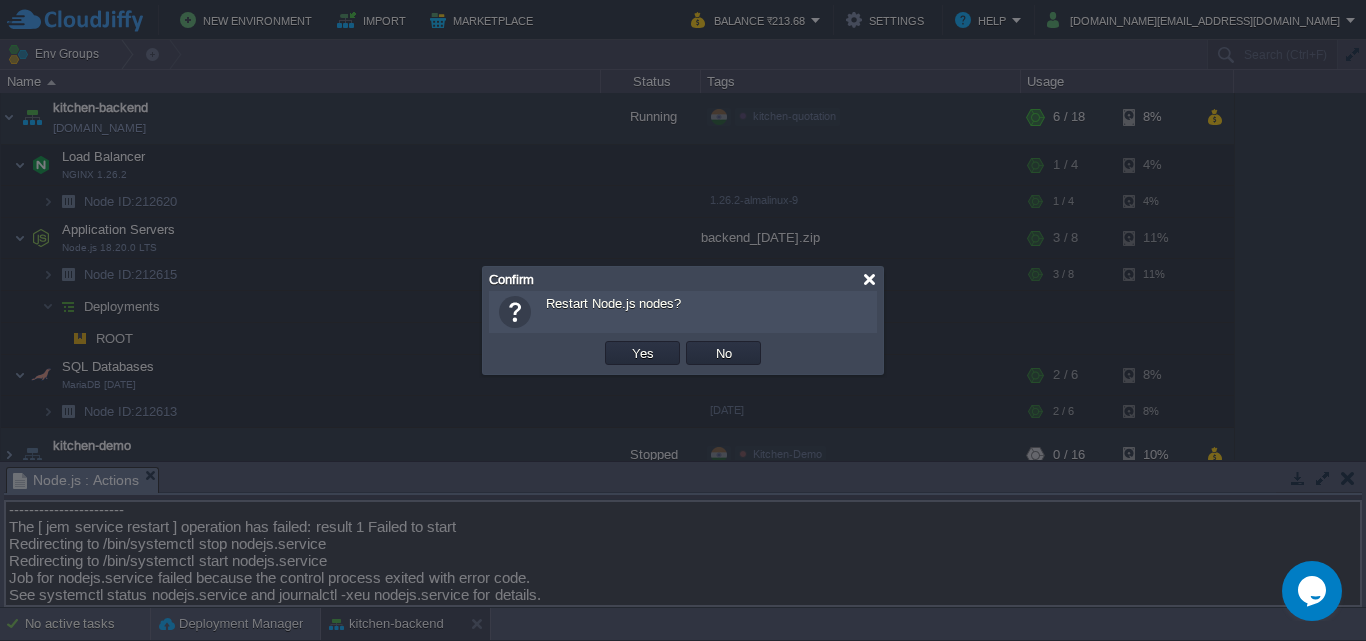 click at bounding box center [869, 279] 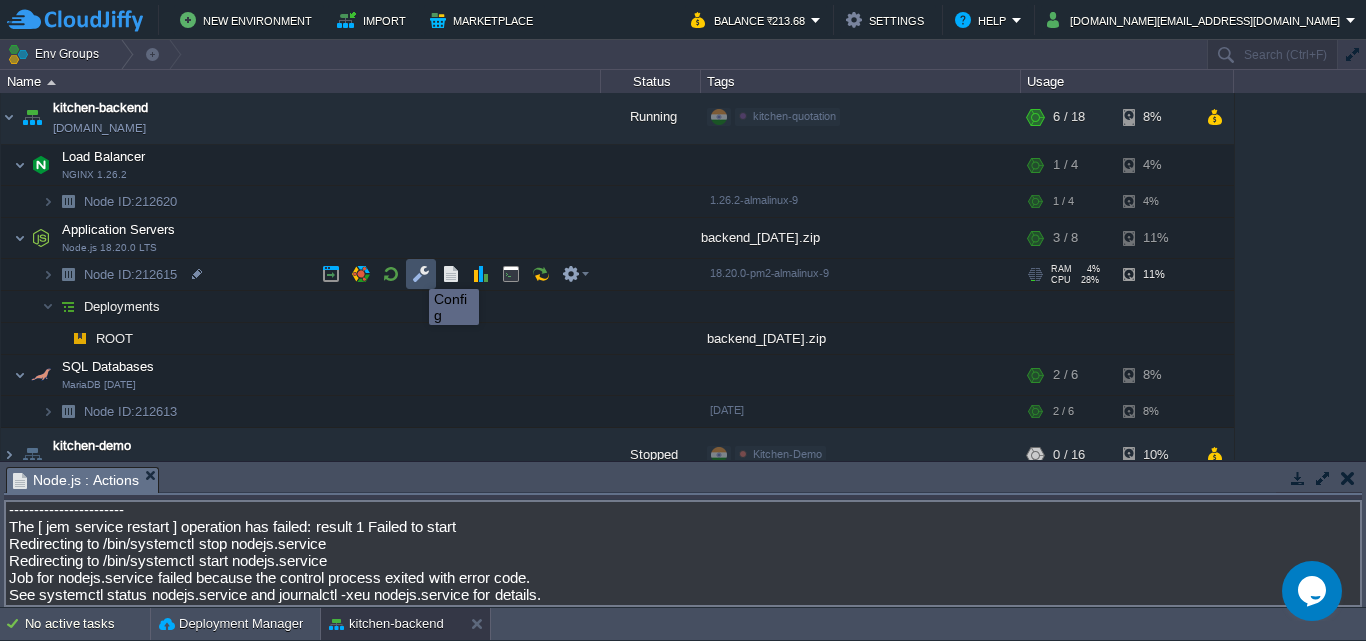 click at bounding box center (421, 274) 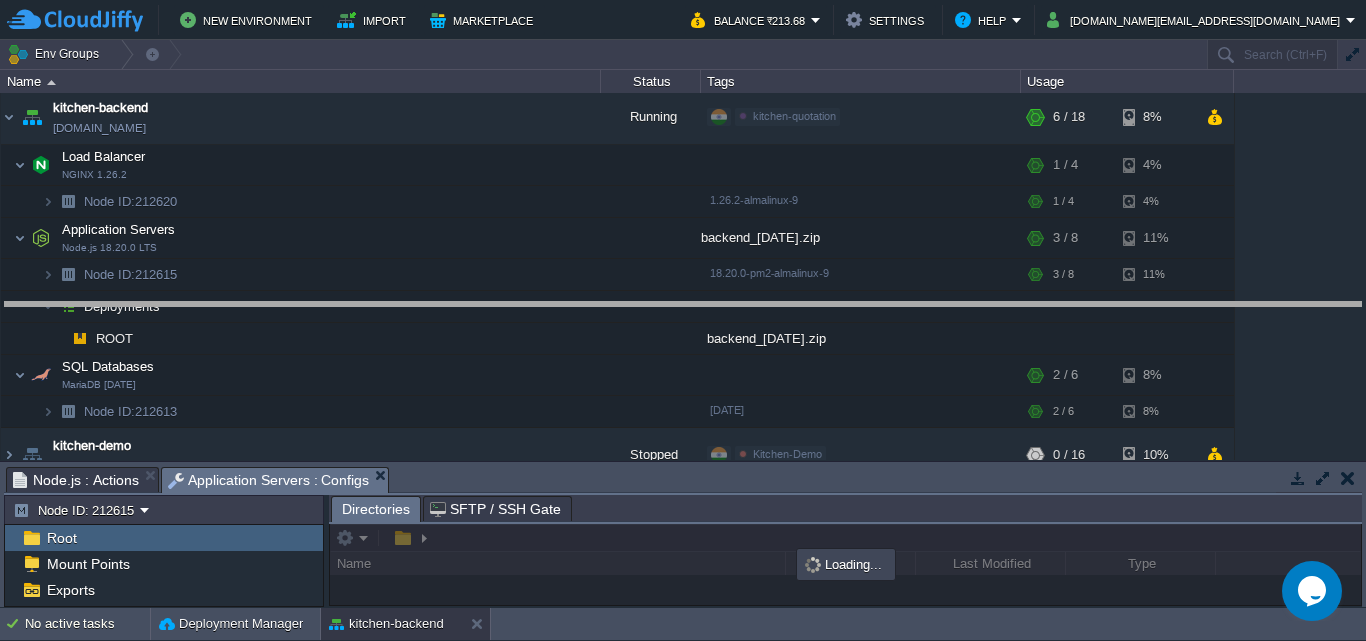 drag, startPoint x: 614, startPoint y: 484, endPoint x: 605, endPoint y: 319, distance: 165.24527 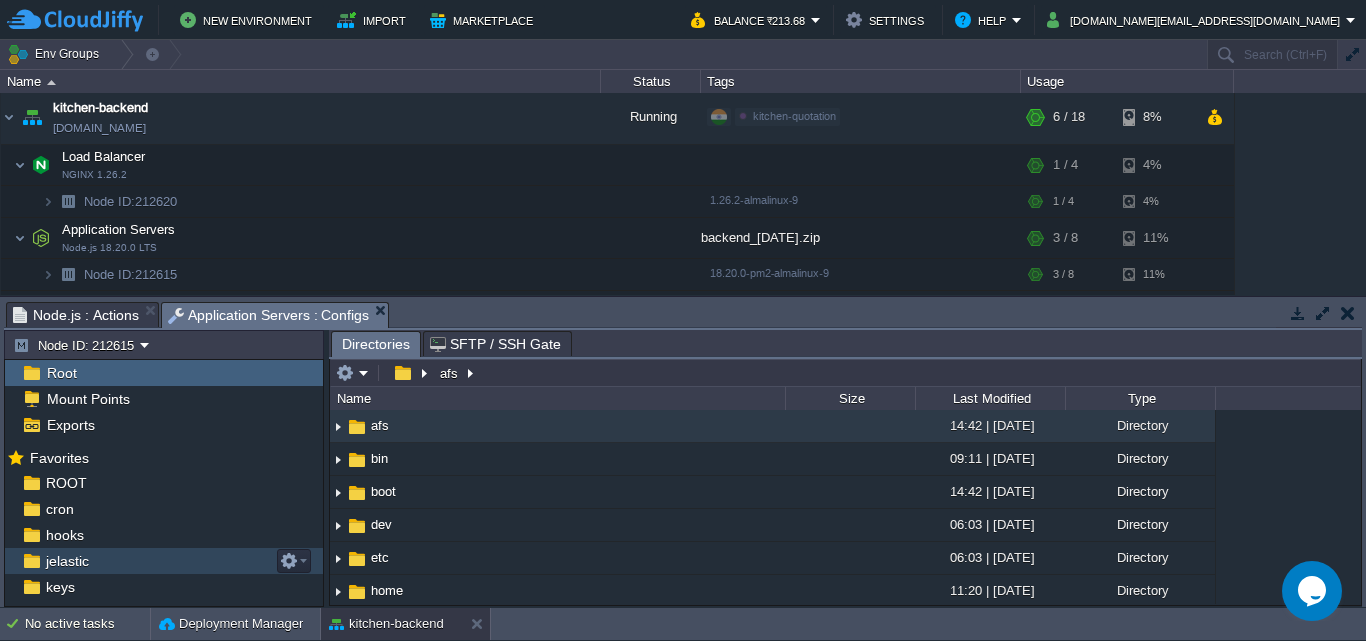 click on "jelastic" at bounding box center (164, 561) 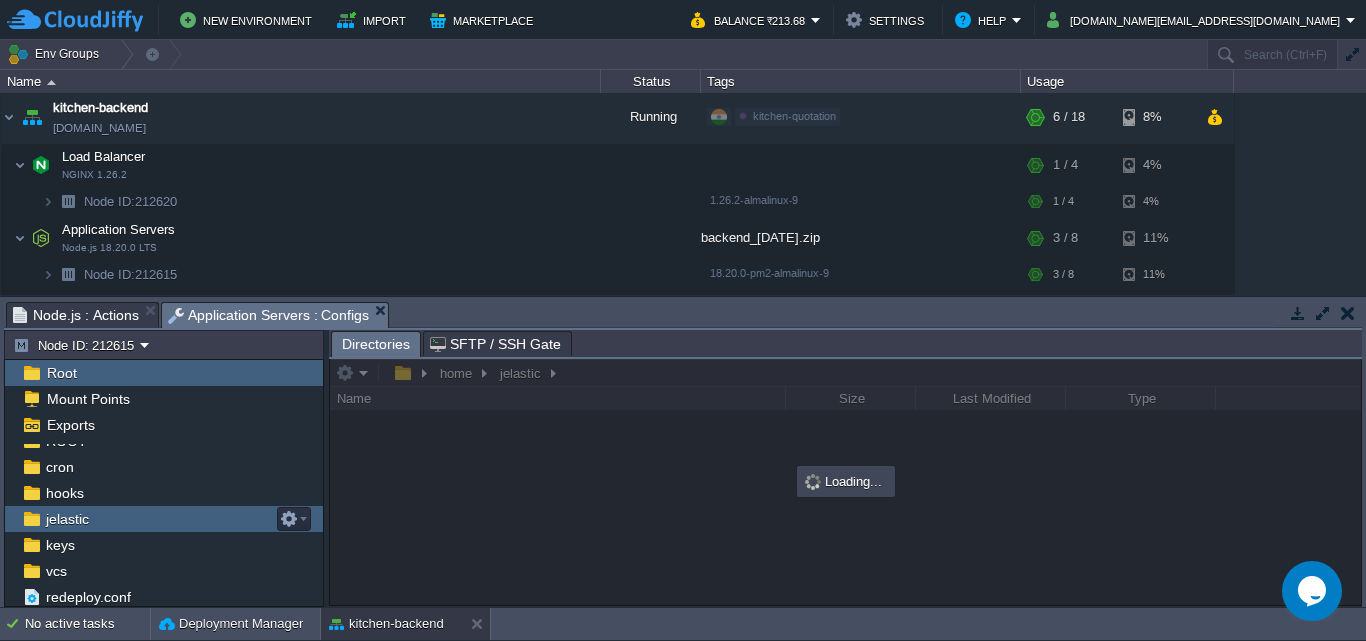 scroll, scrollTop: 0, scrollLeft: 0, axis: both 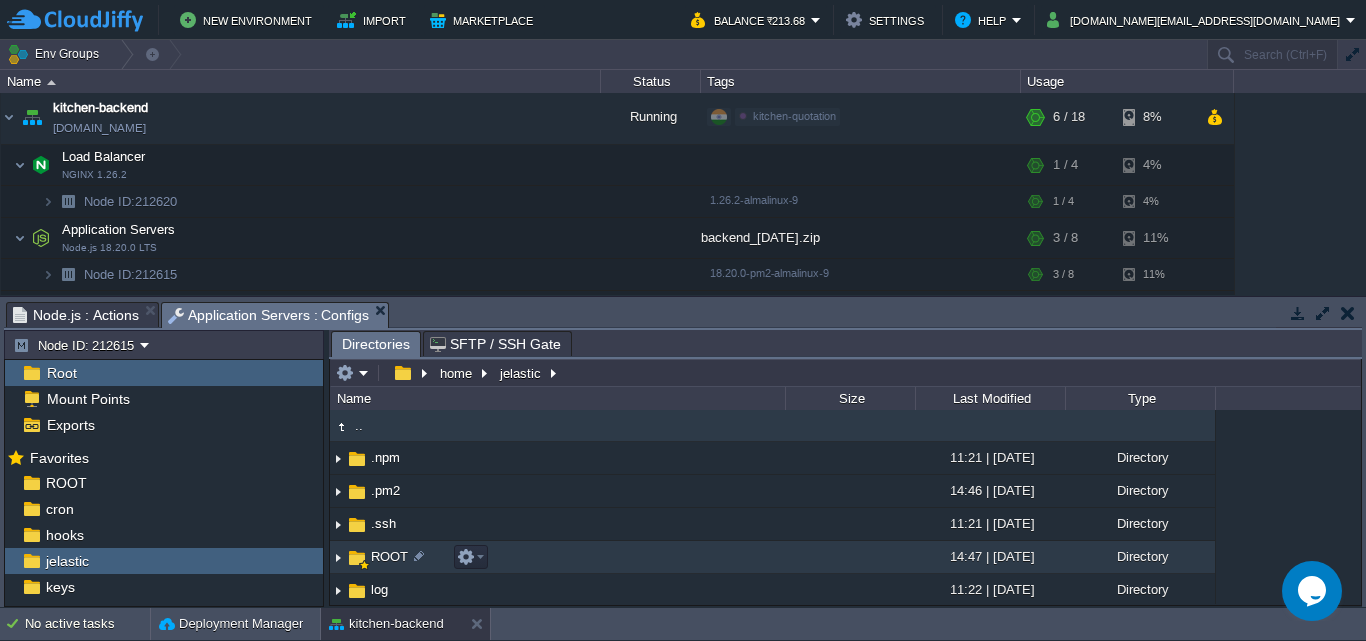 click on "ROOT" at bounding box center [557, 557] 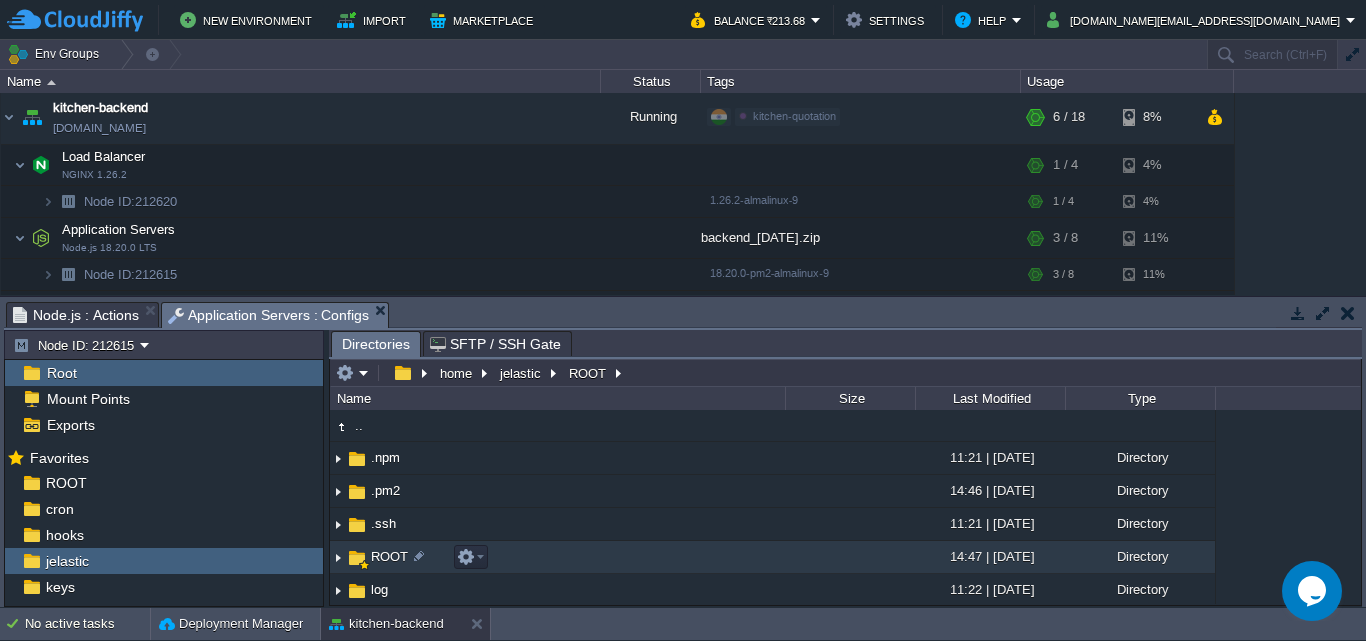 click on "ROOT" at bounding box center (557, 557) 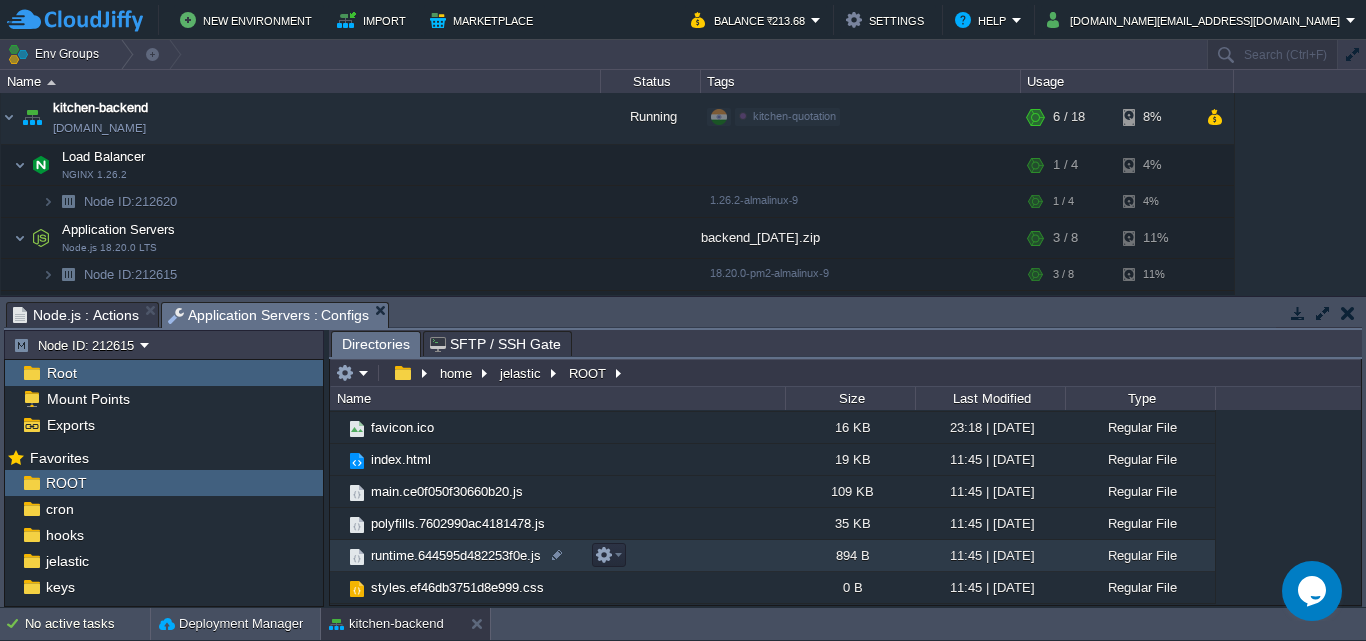 scroll, scrollTop: 0, scrollLeft: 0, axis: both 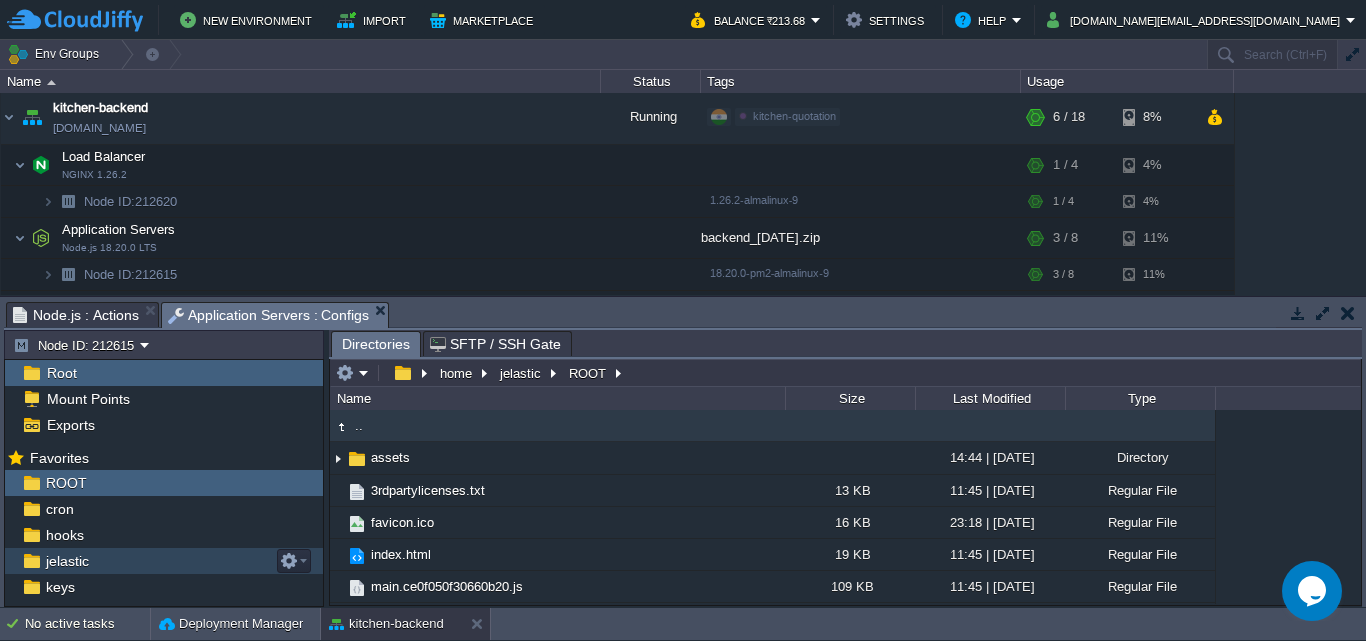 click on "jelastic" at bounding box center (67, 561) 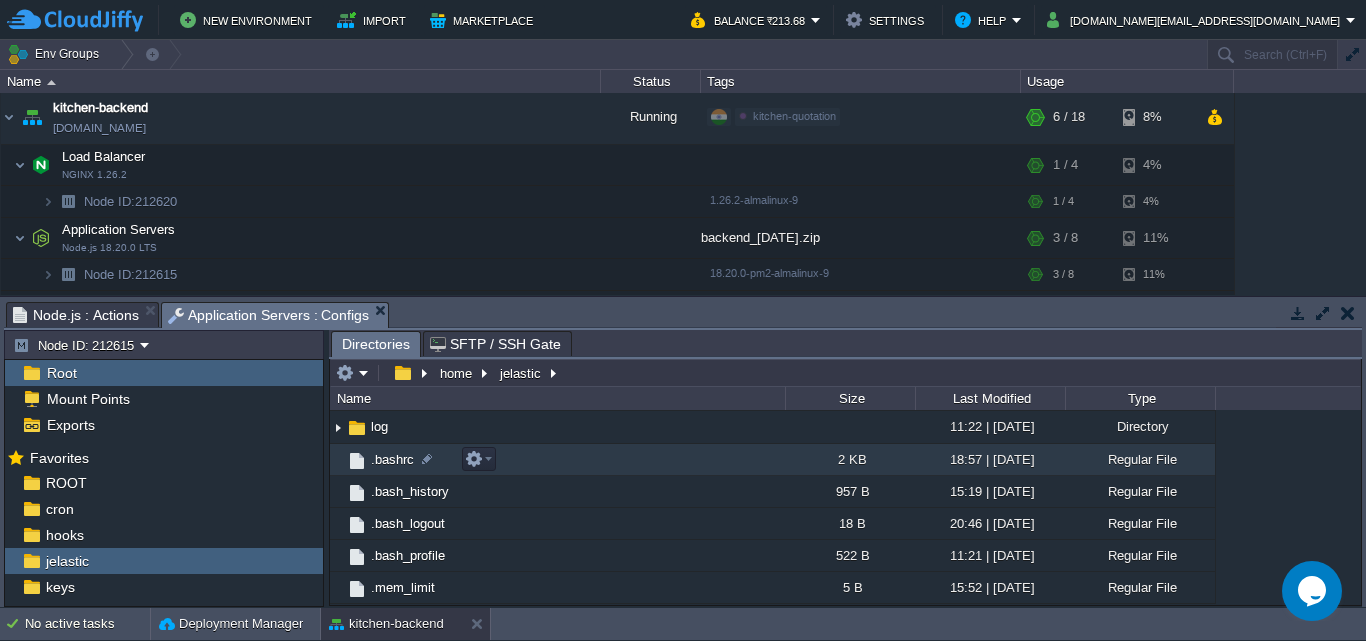 scroll, scrollTop: 0, scrollLeft: 0, axis: both 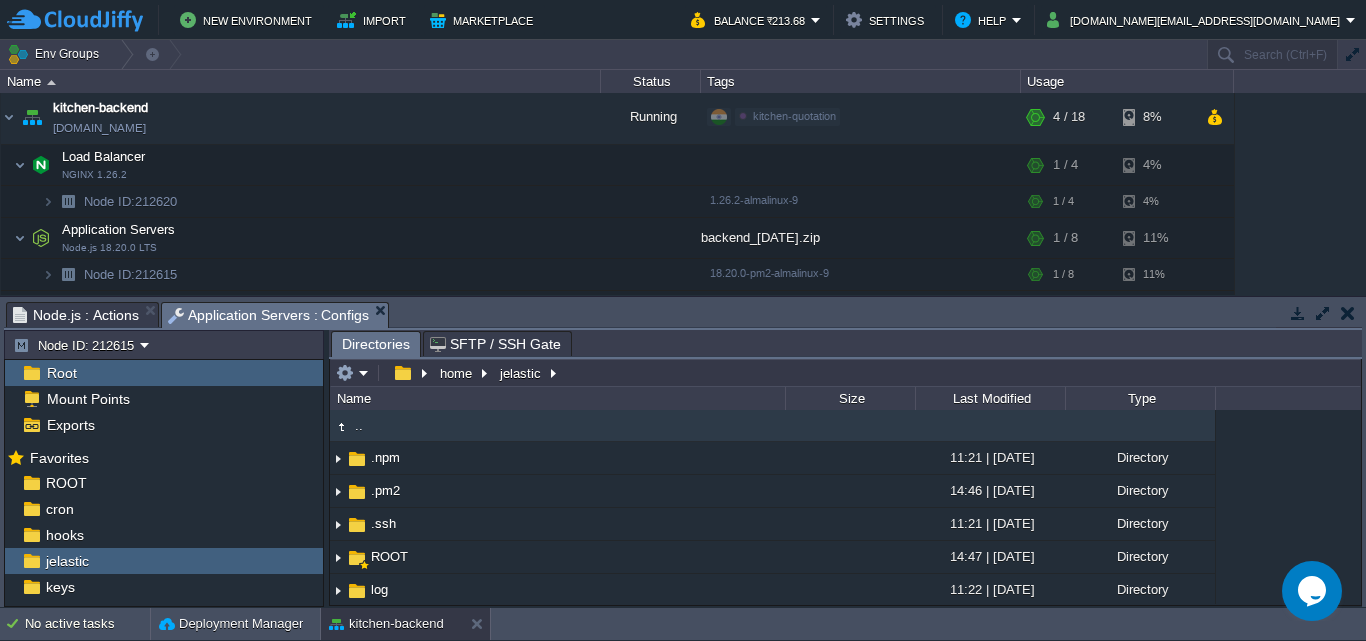 click on "Node.js : Actions" at bounding box center (76, 315) 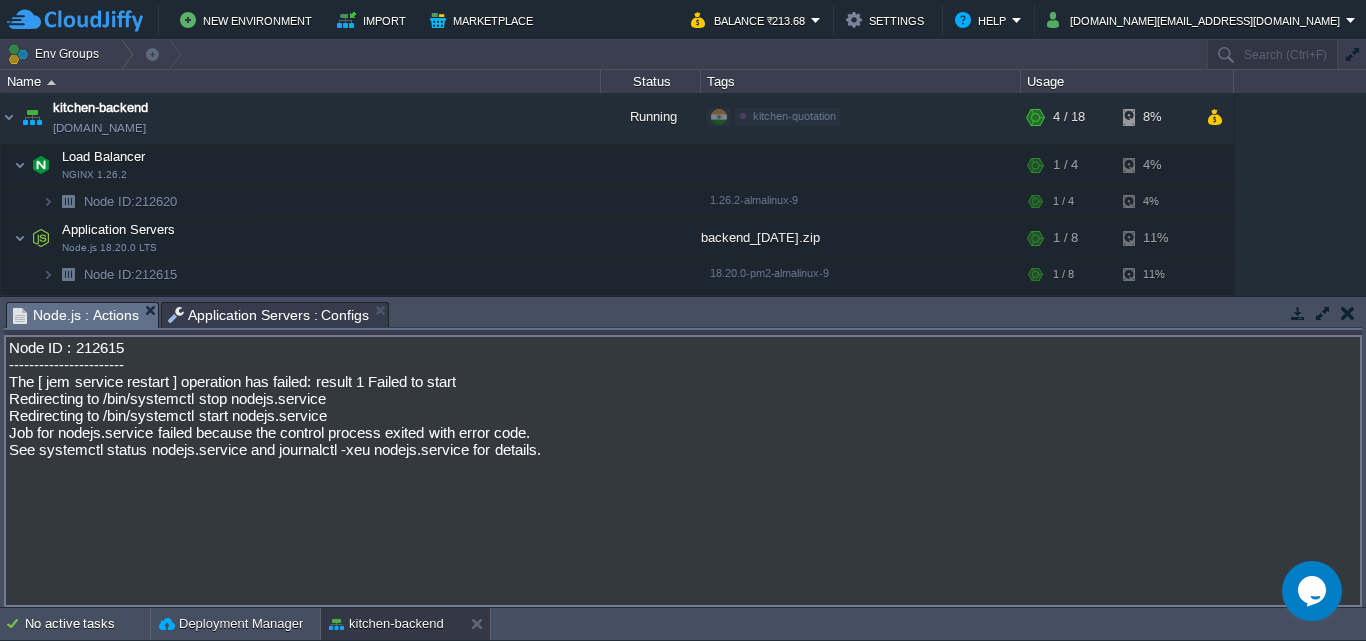 click on "Application Servers : Configs" at bounding box center [269, 315] 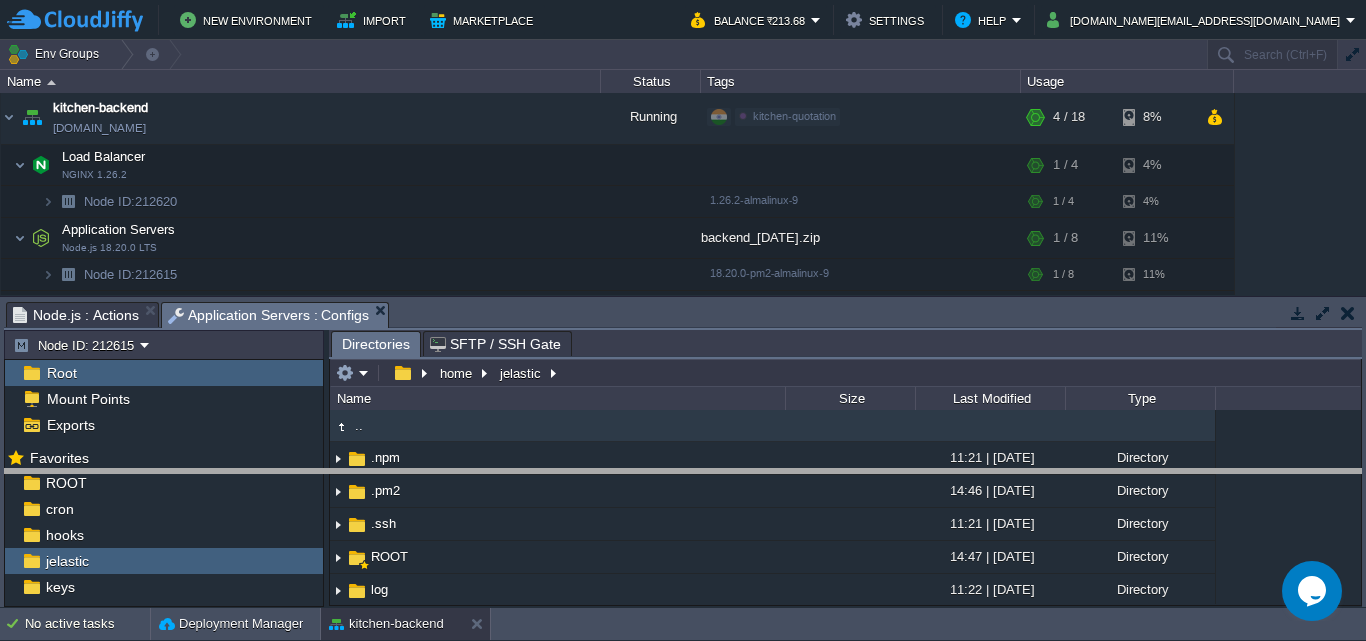 drag, startPoint x: 634, startPoint y: 314, endPoint x: 663, endPoint y: 481, distance: 169.49927 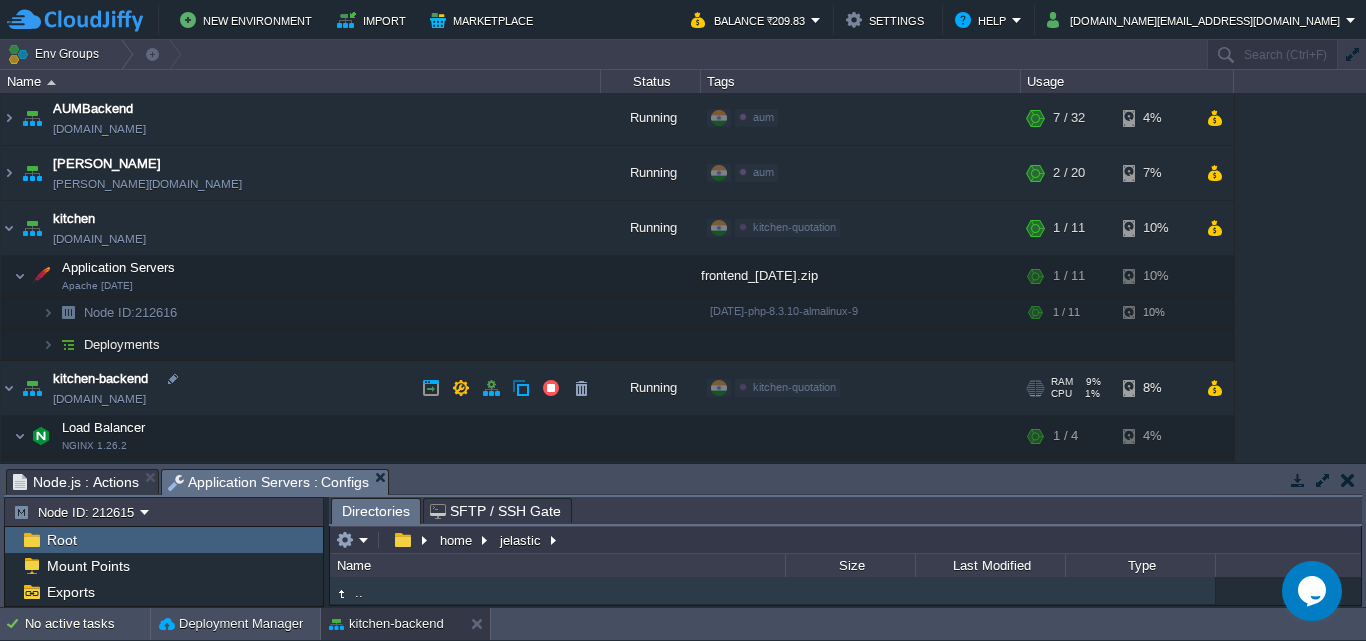 scroll, scrollTop: 0, scrollLeft: 0, axis: both 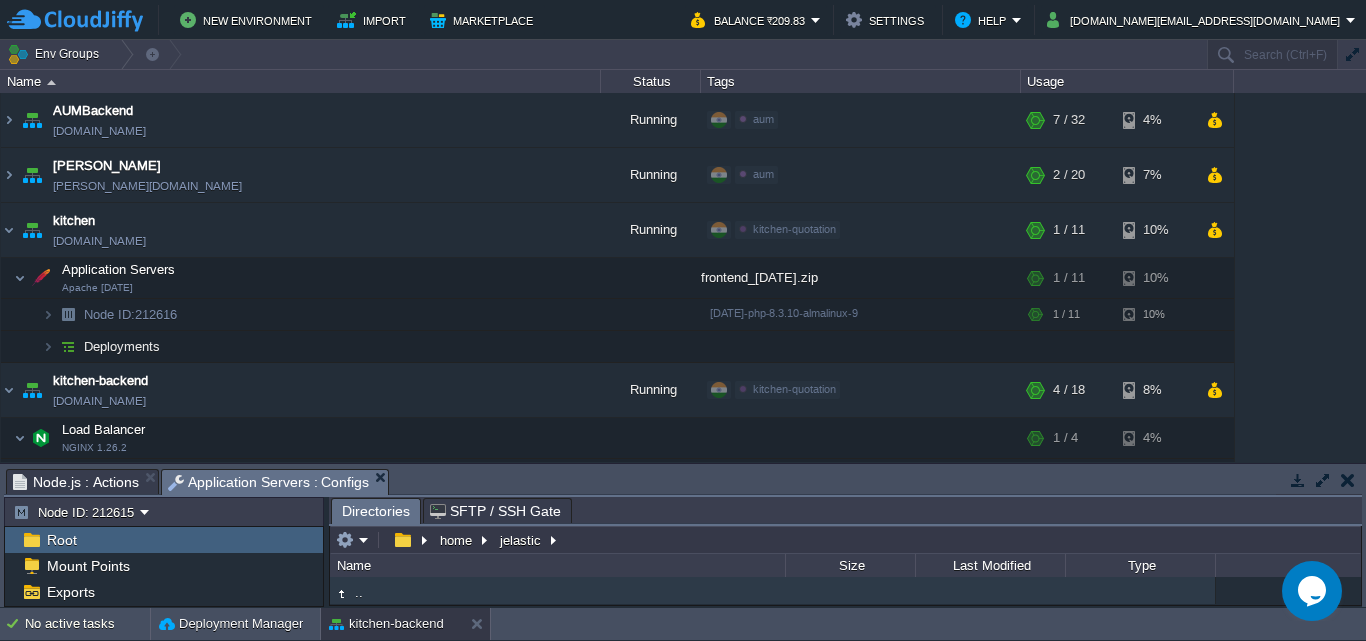 click on "Node.js : Actions" at bounding box center [76, 482] 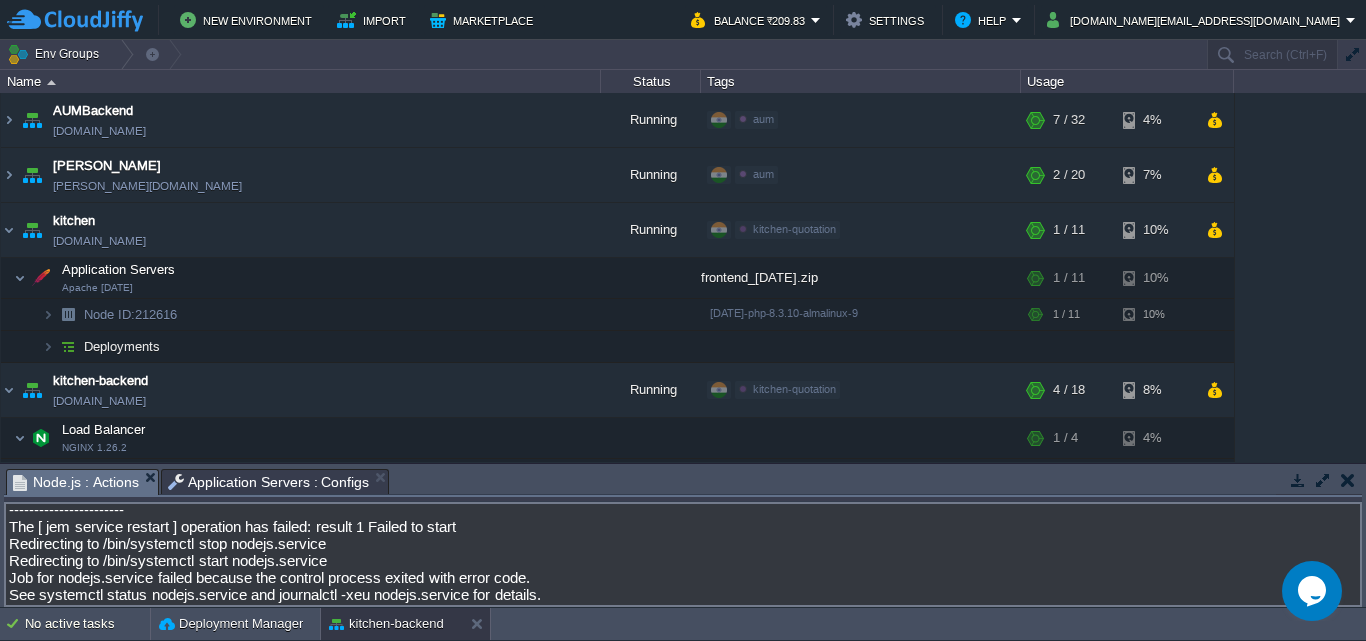 scroll, scrollTop: 29, scrollLeft: 0, axis: vertical 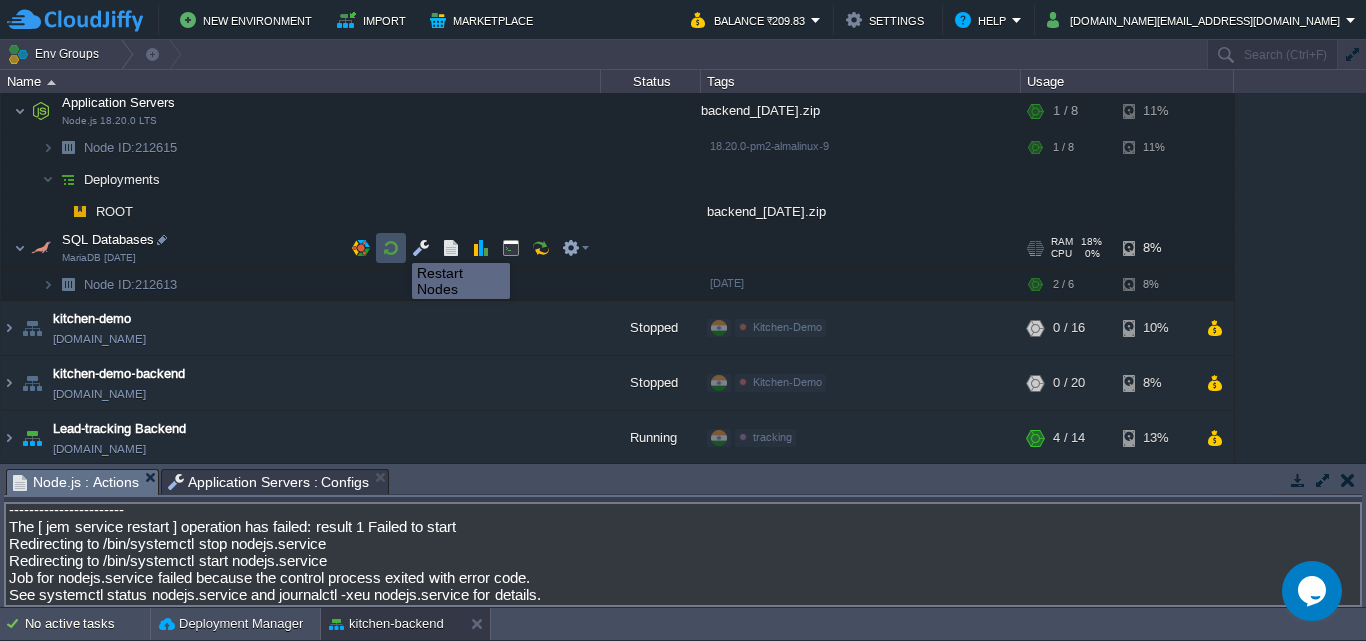 click at bounding box center [391, 248] 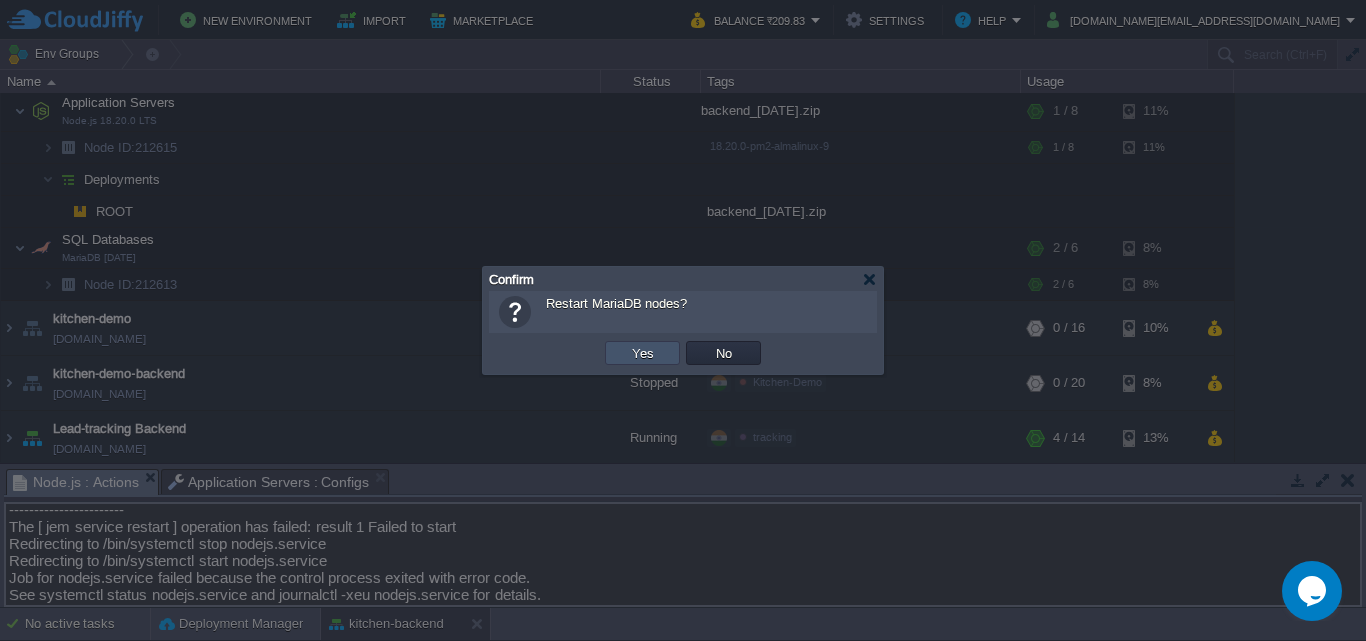click on "Yes" at bounding box center (643, 353) 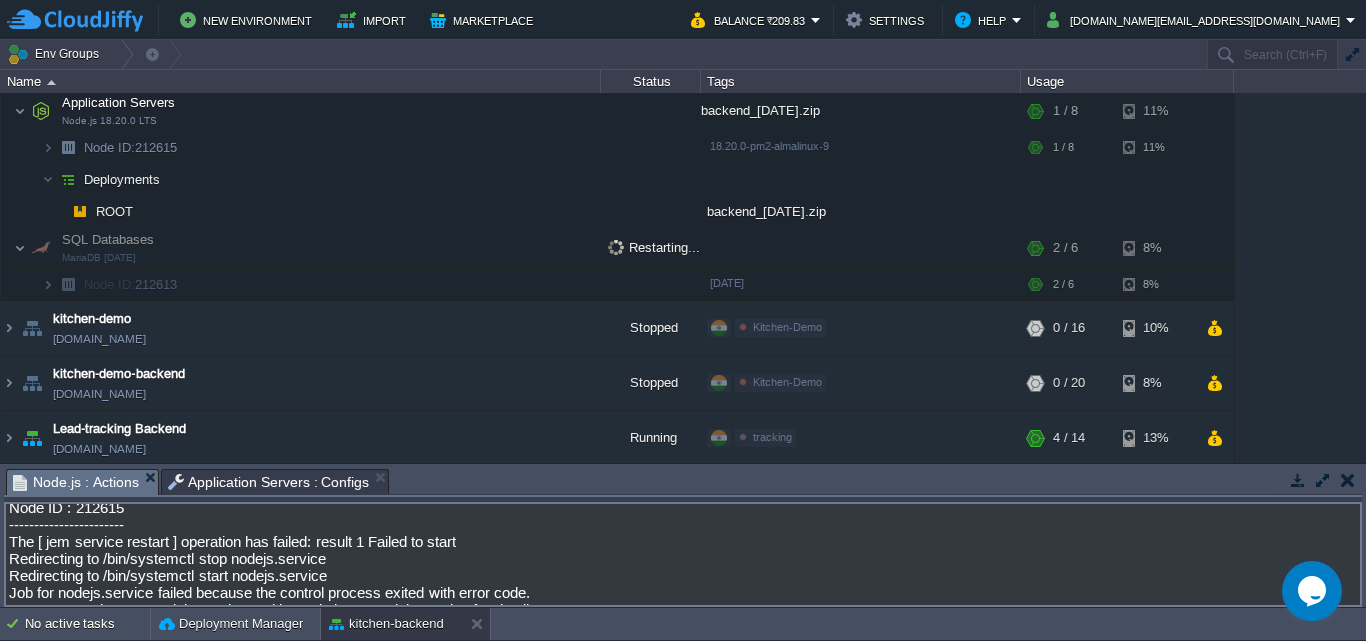scroll, scrollTop: 0, scrollLeft: 0, axis: both 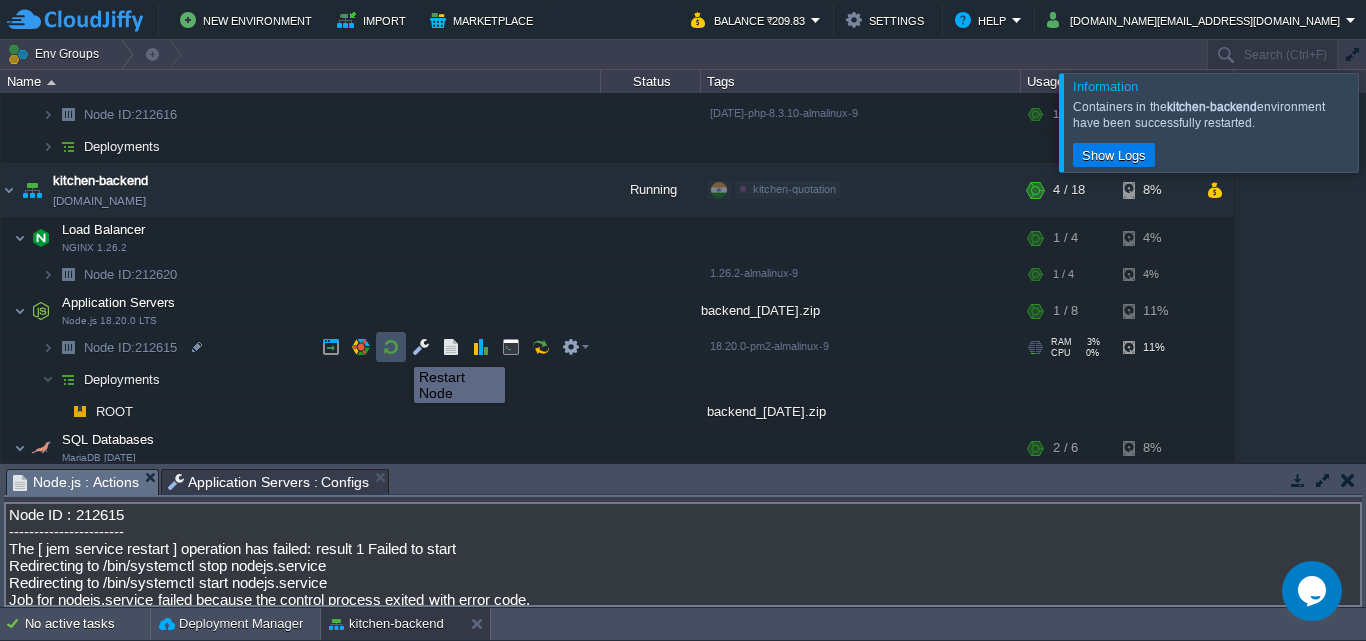click at bounding box center (391, 347) 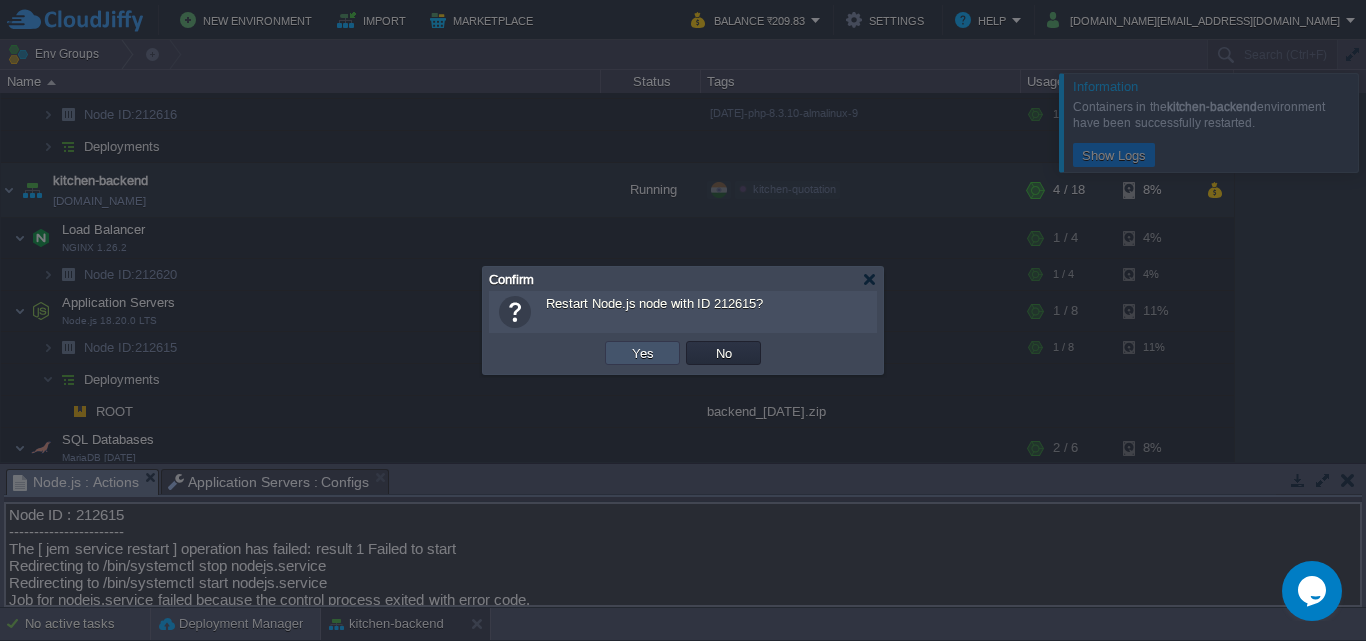 click on "Yes" at bounding box center (643, 353) 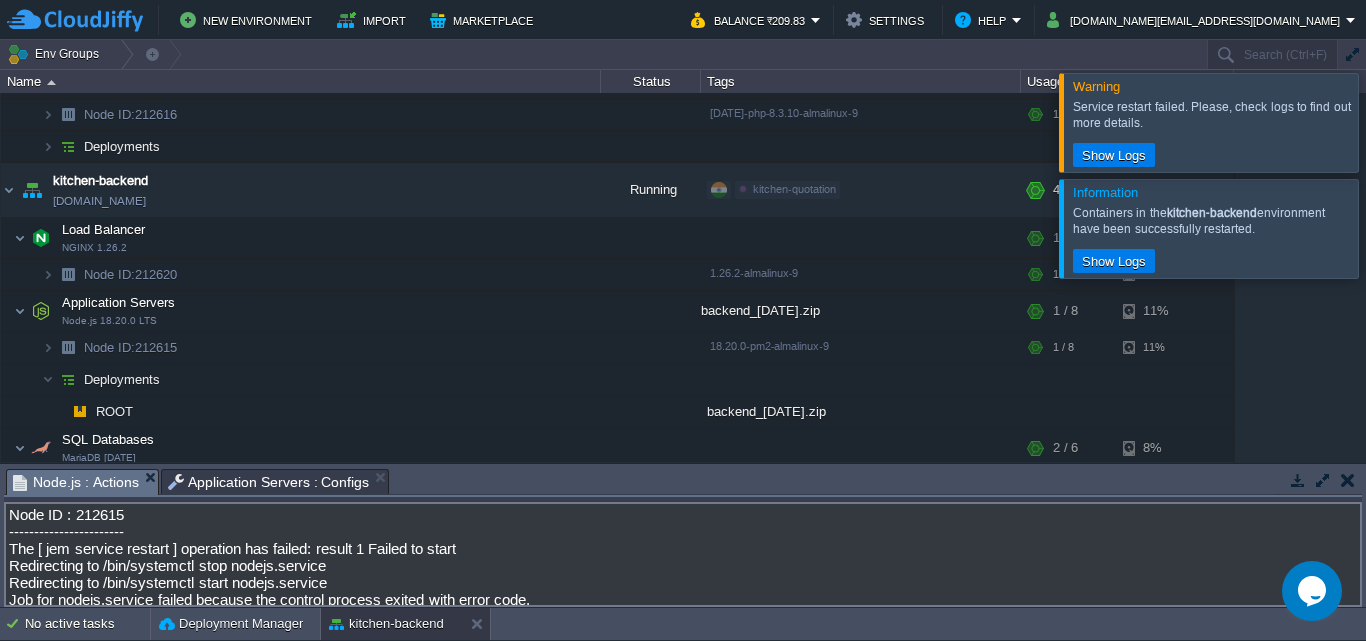 click on "Opens Chat This icon Opens the chat window." at bounding box center (1312, 591) 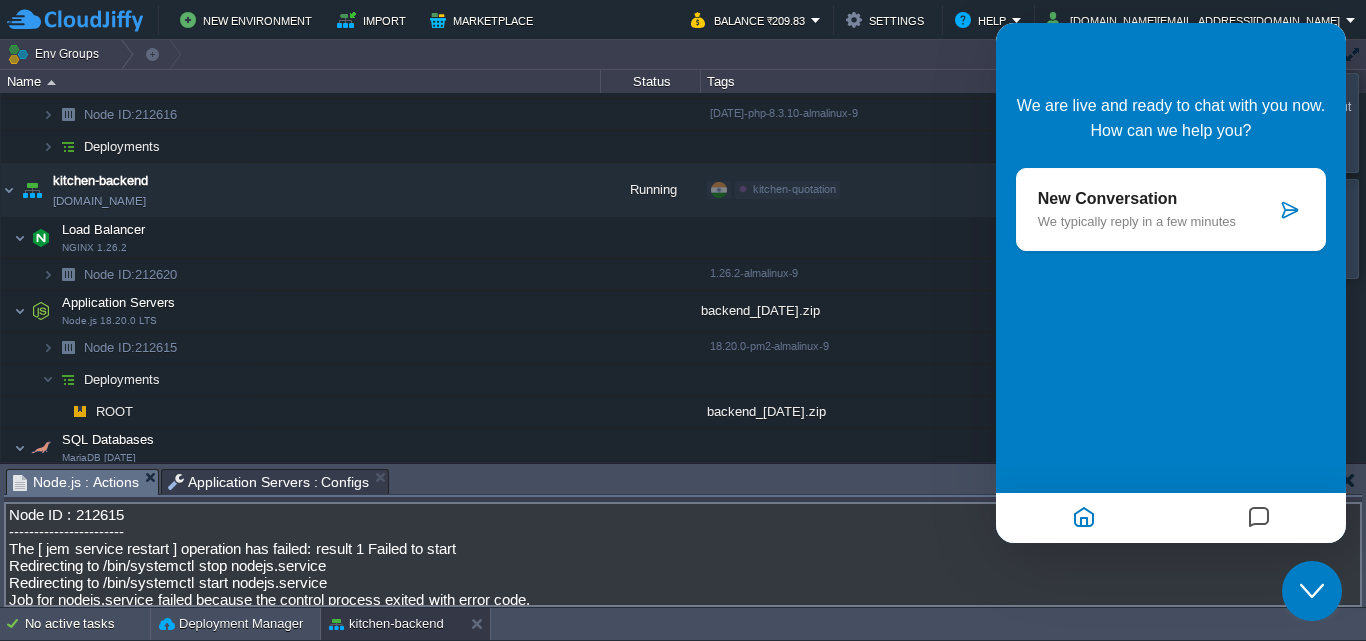 click on "New Conversation   We typically reply in a few minutes" at bounding box center [1171, 209] 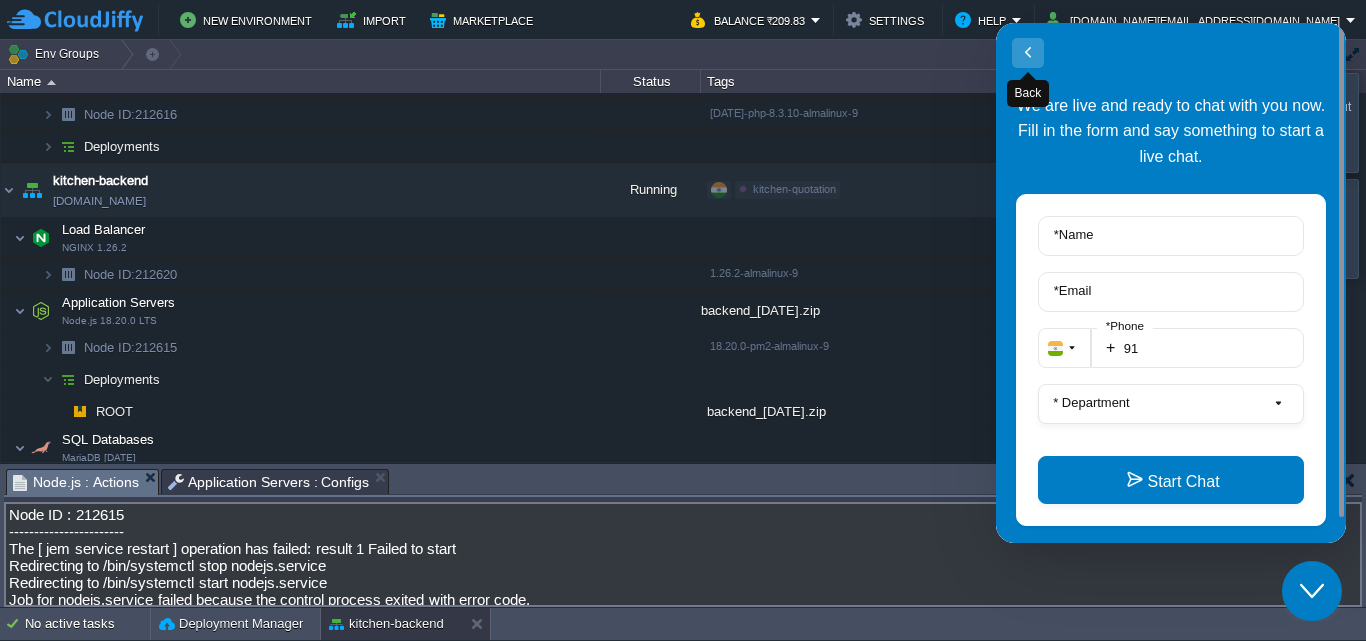 click on "Back" at bounding box center [1028, 53] 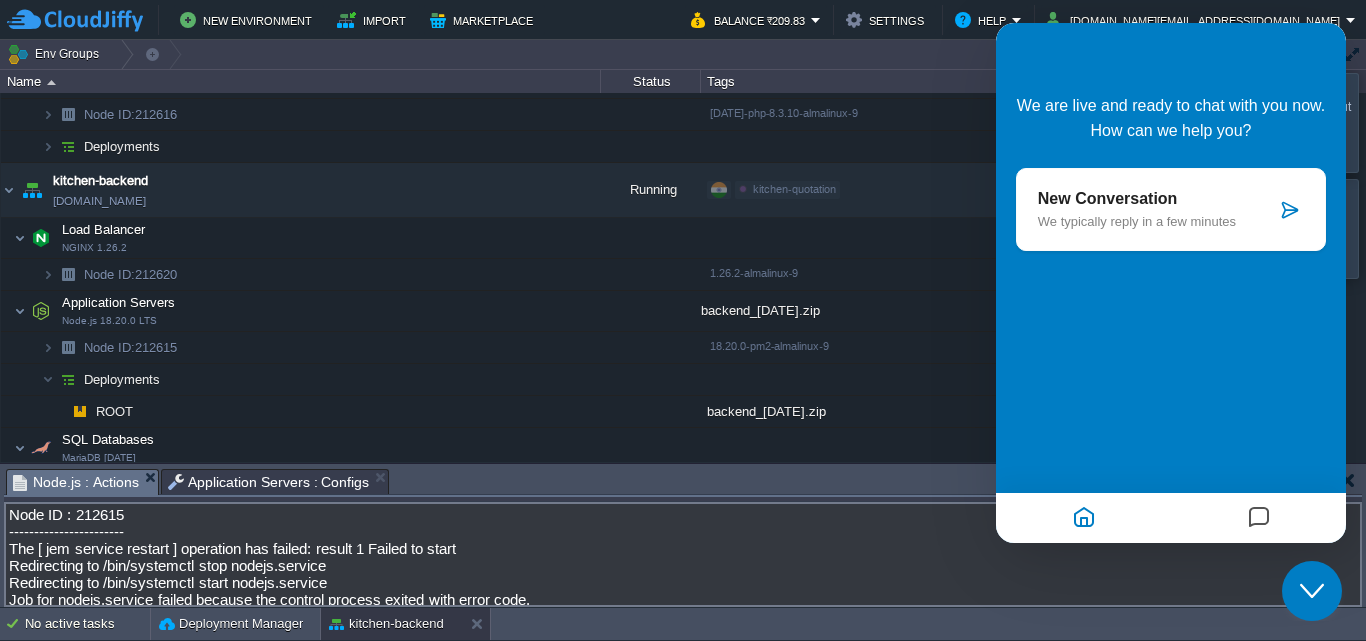 click at bounding box center [1171, 518] 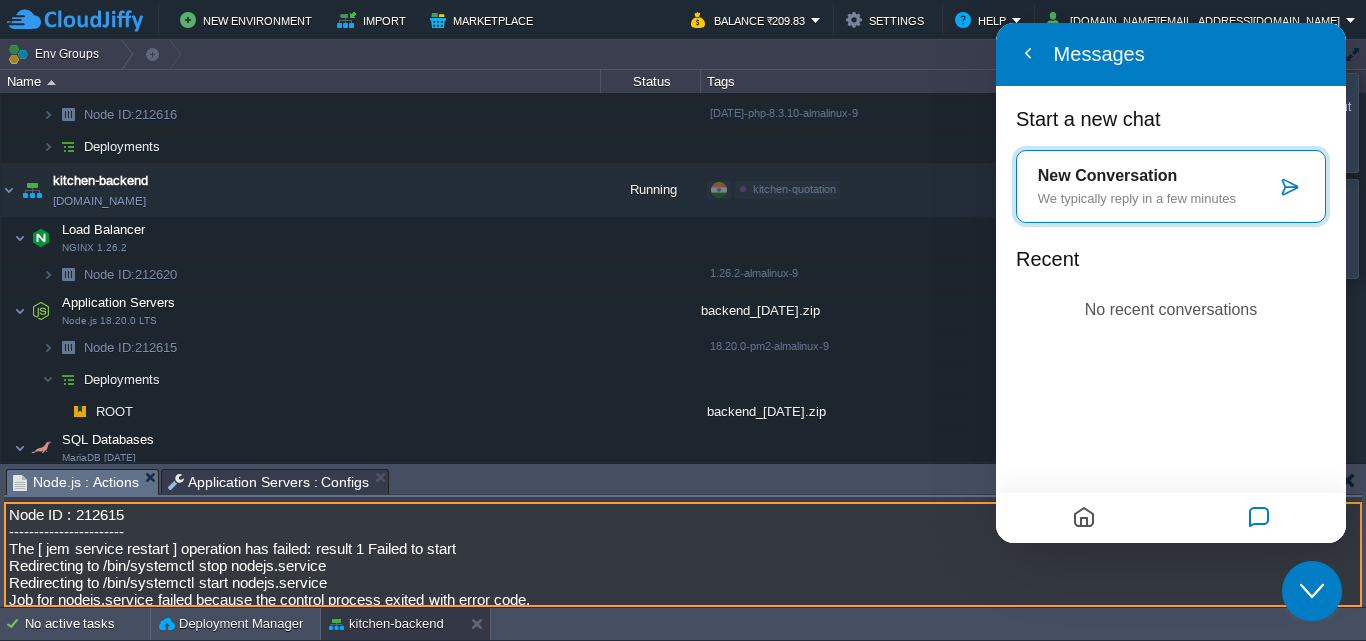 click on "Node ID : 212615
-----------------------
The [ jem service restart ] operation has failed: result 1 Failed to start
Redirecting to /bin/systemctl stop nodejs.service
Redirecting to /bin/systemctl start nodejs.service
Job for nodejs.service failed because the control process exited with error code.
See systemctl status nodejs.service and journalctl -xeu nodejs.service for details." at bounding box center [683, 554] 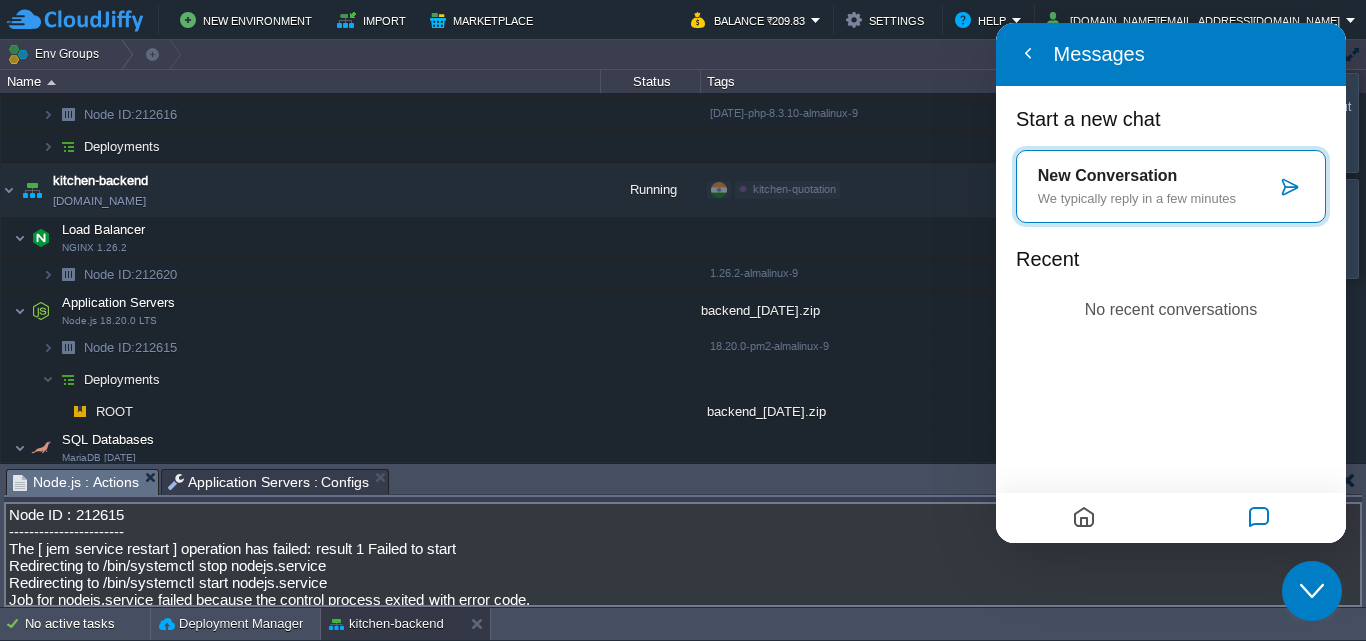 click on "Close Chat This icon closes the chat window." at bounding box center [1312, 591] 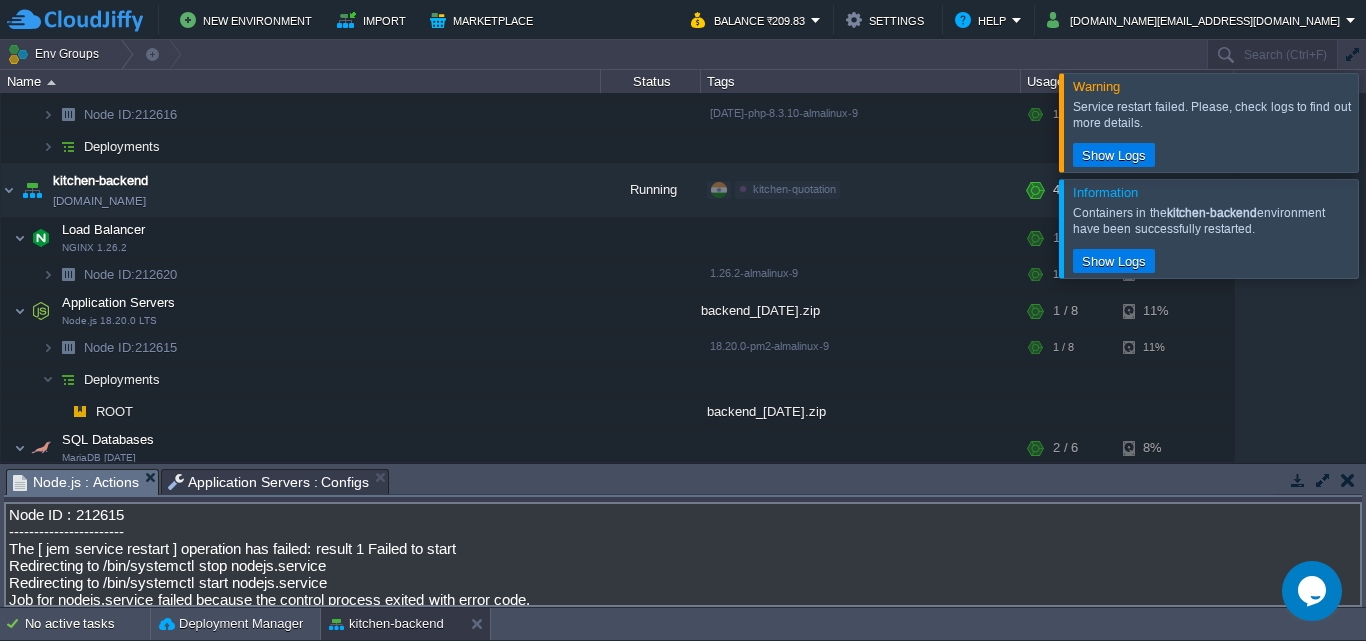 click at bounding box center (1390, 122) 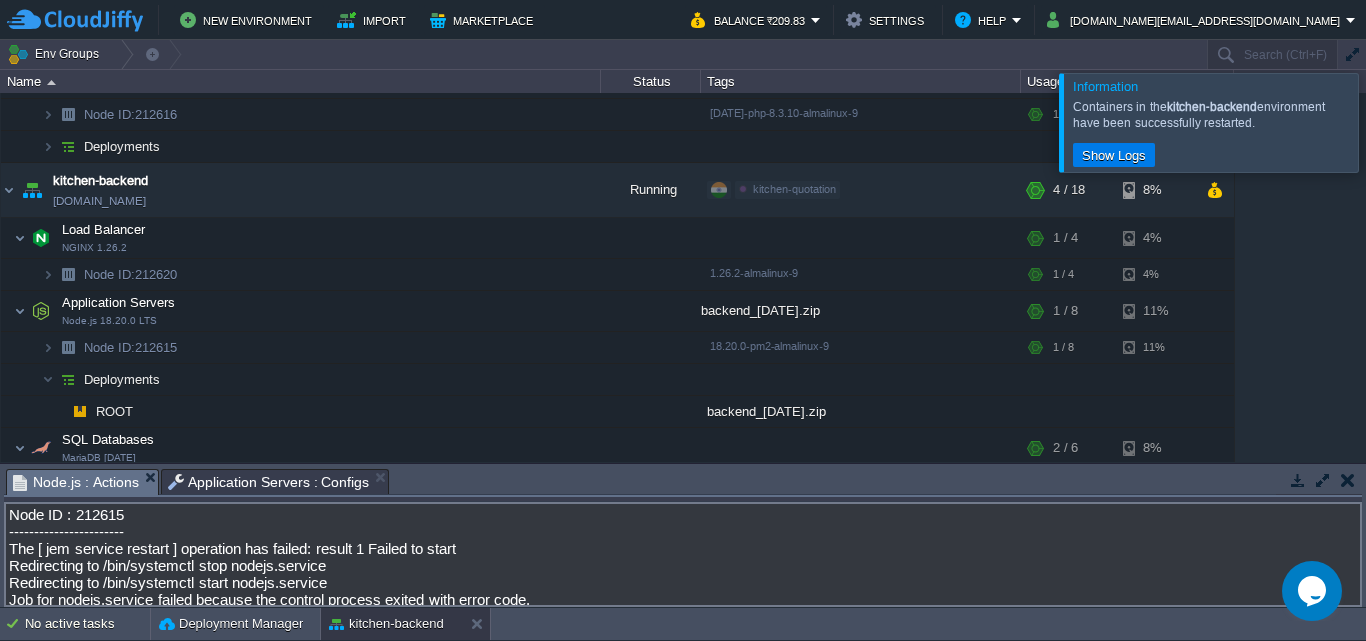 scroll, scrollTop: 400, scrollLeft: 0, axis: vertical 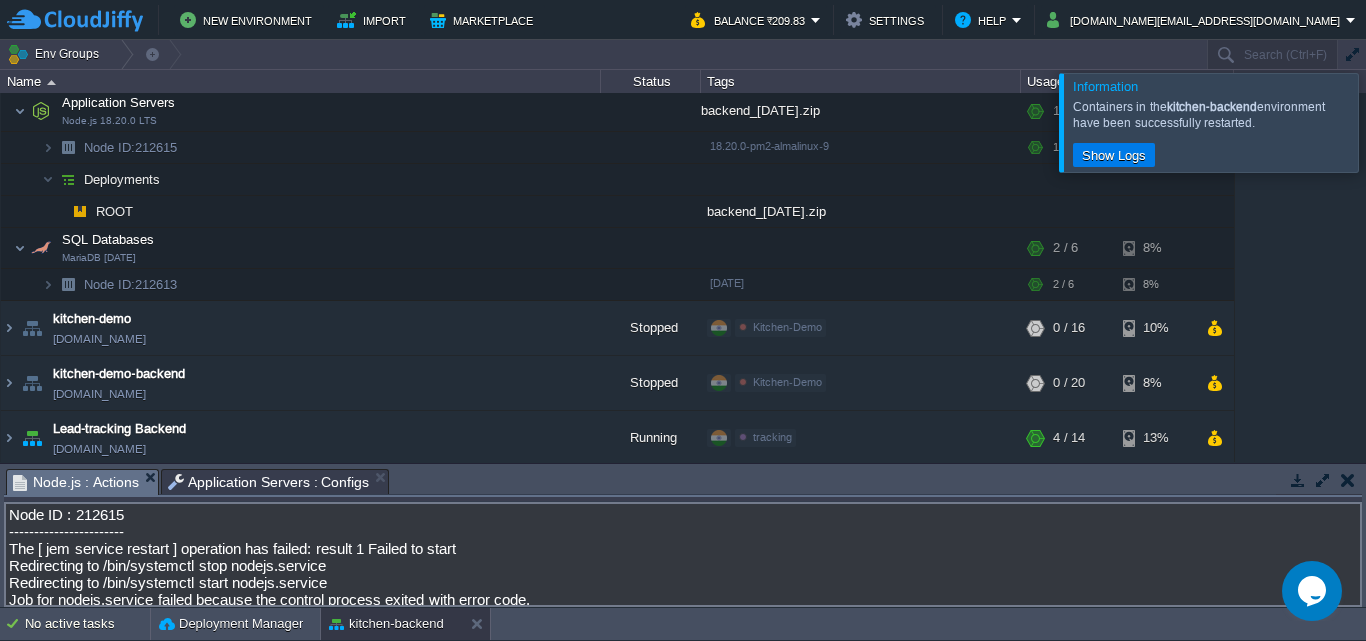 click on "Application Servers : Configs" at bounding box center [269, 482] 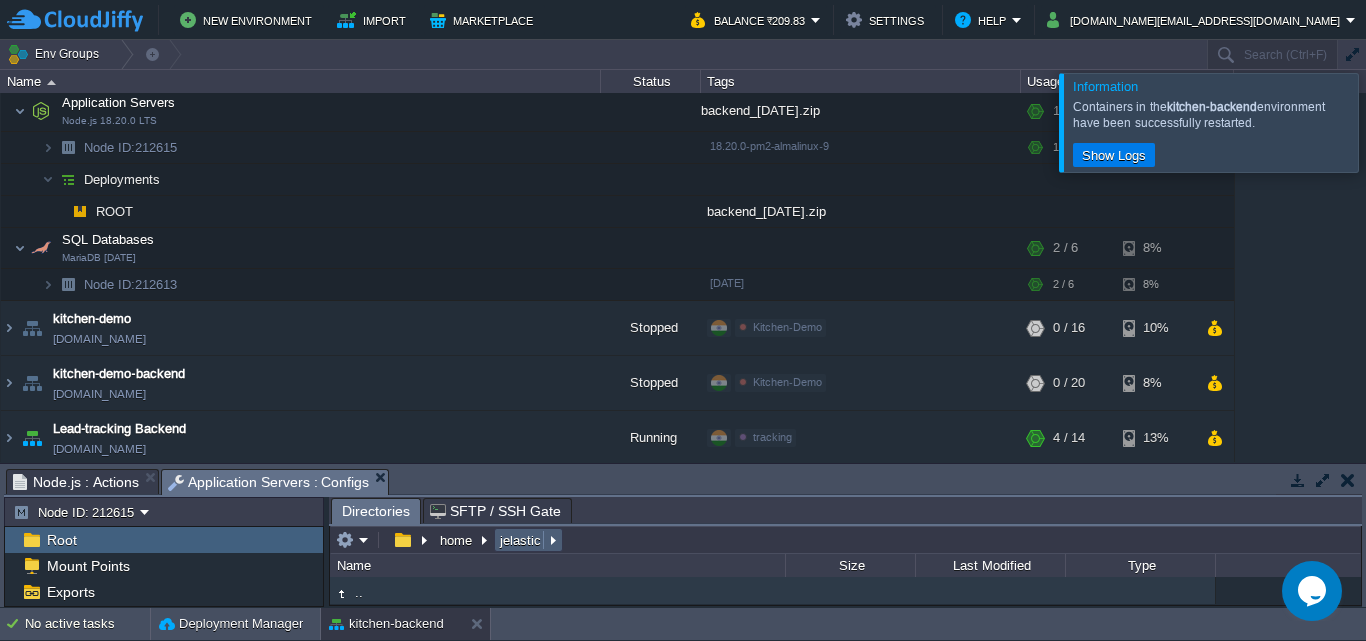 click on "jelastic" at bounding box center (521, 540) 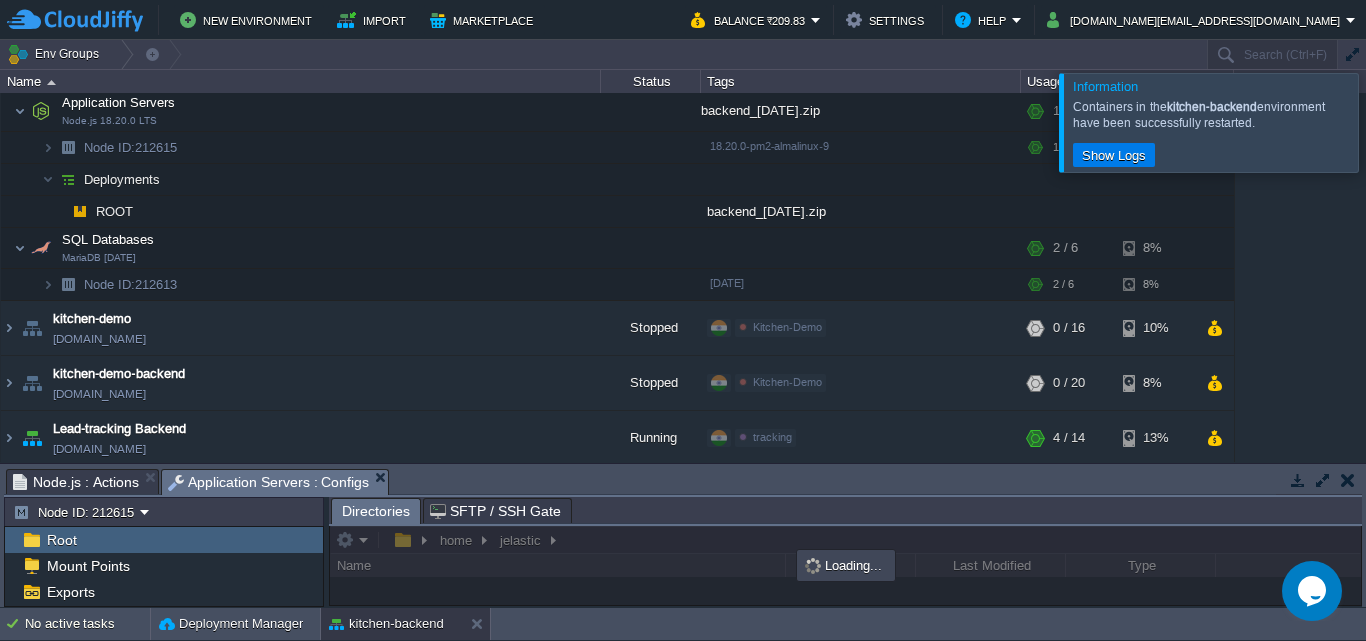 scroll, scrollTop: 117, scrollLeft: 0, axis: vertical 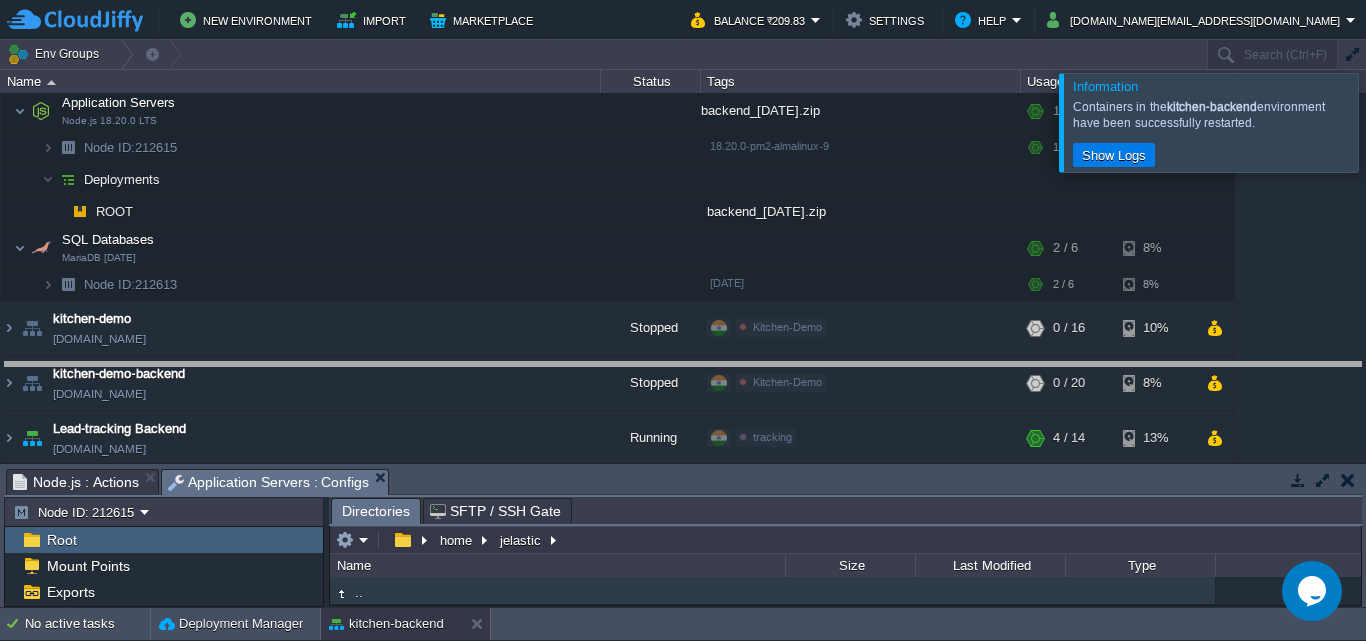 drag, startPoint x: 610, startPoint y: 481, endPoint x: 610, endPoint y: 358, distance: 123 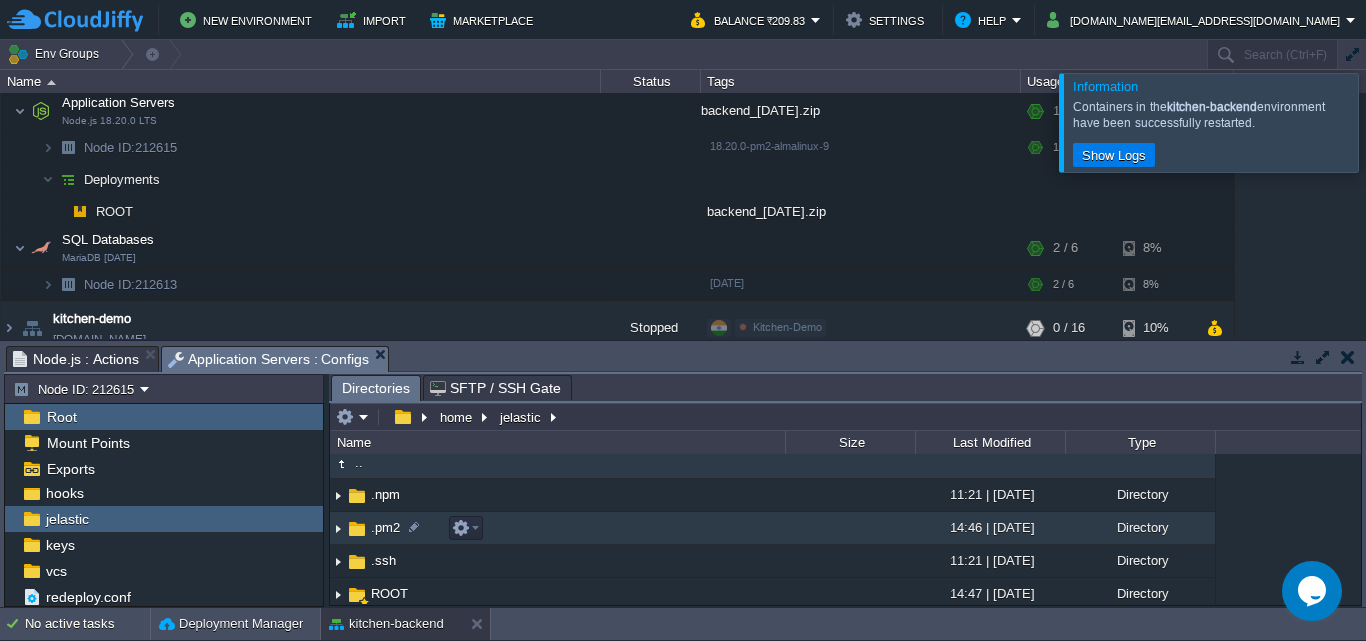 scroll, scrollTop: 0, scrollLeft: 0, axis: both 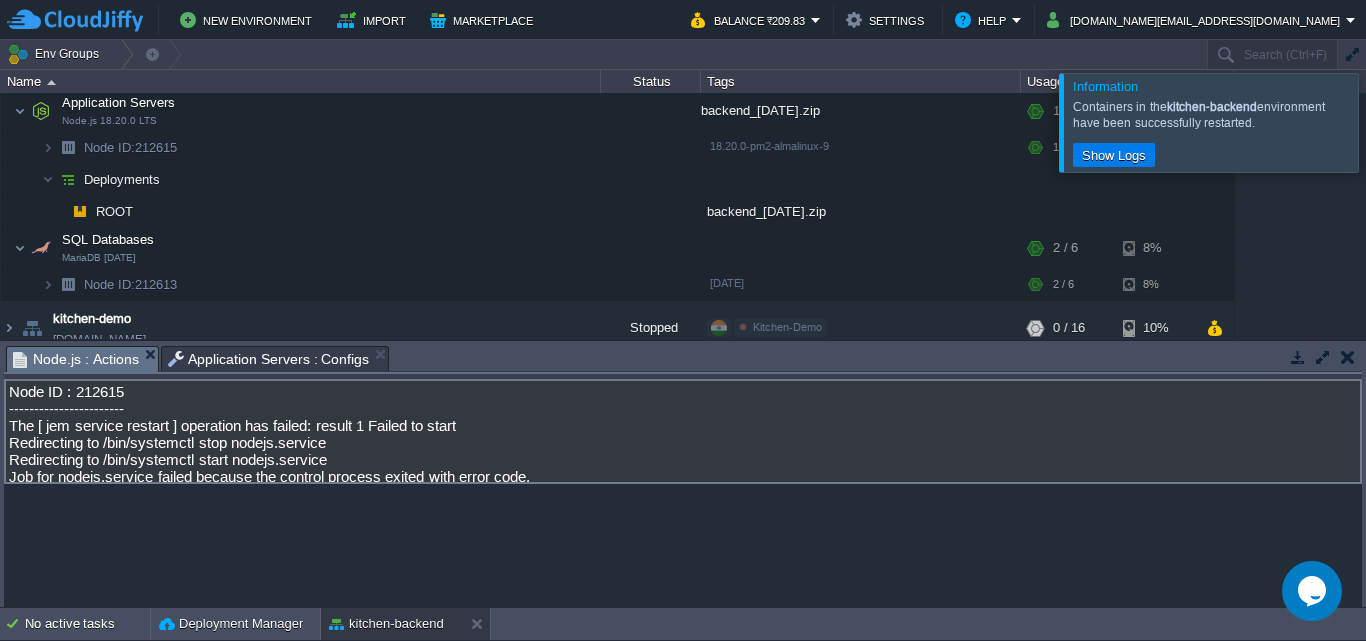 click on "Node.js : Actions" at bounding box center [76, 359] 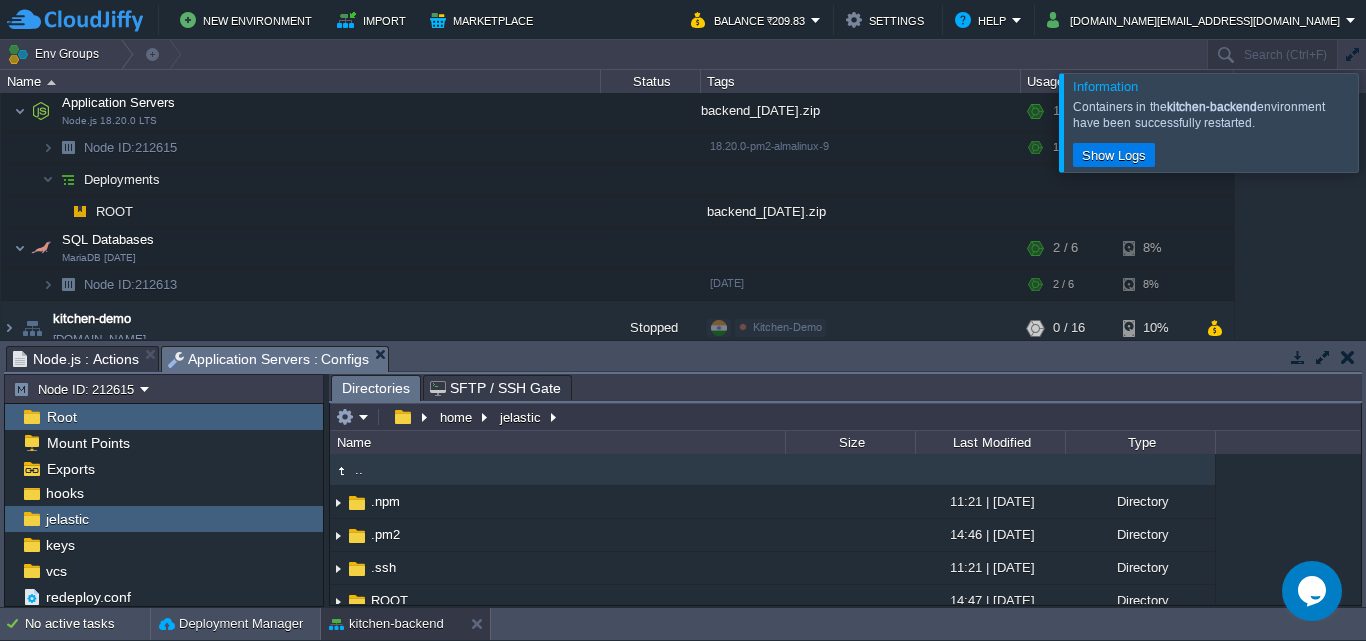 click on "Application Servers : Configs" at bounding box center [269, 359] 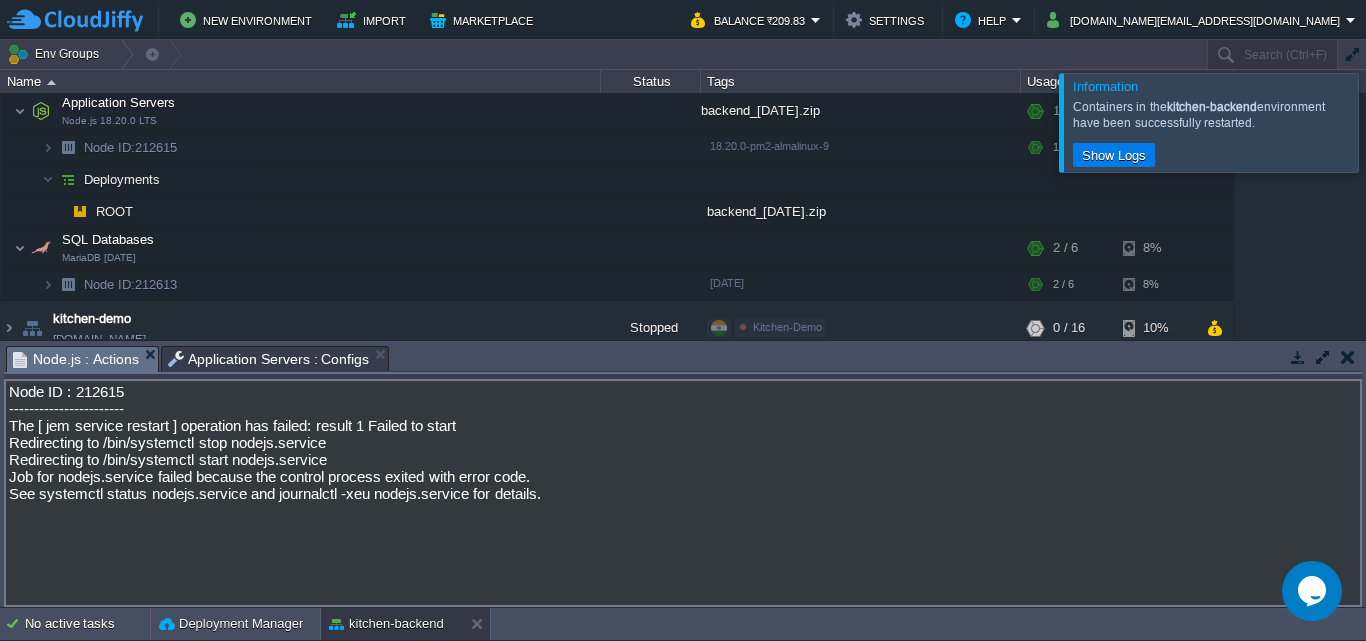 click on "Node.js : Actions" at bounding box center (76, 359) 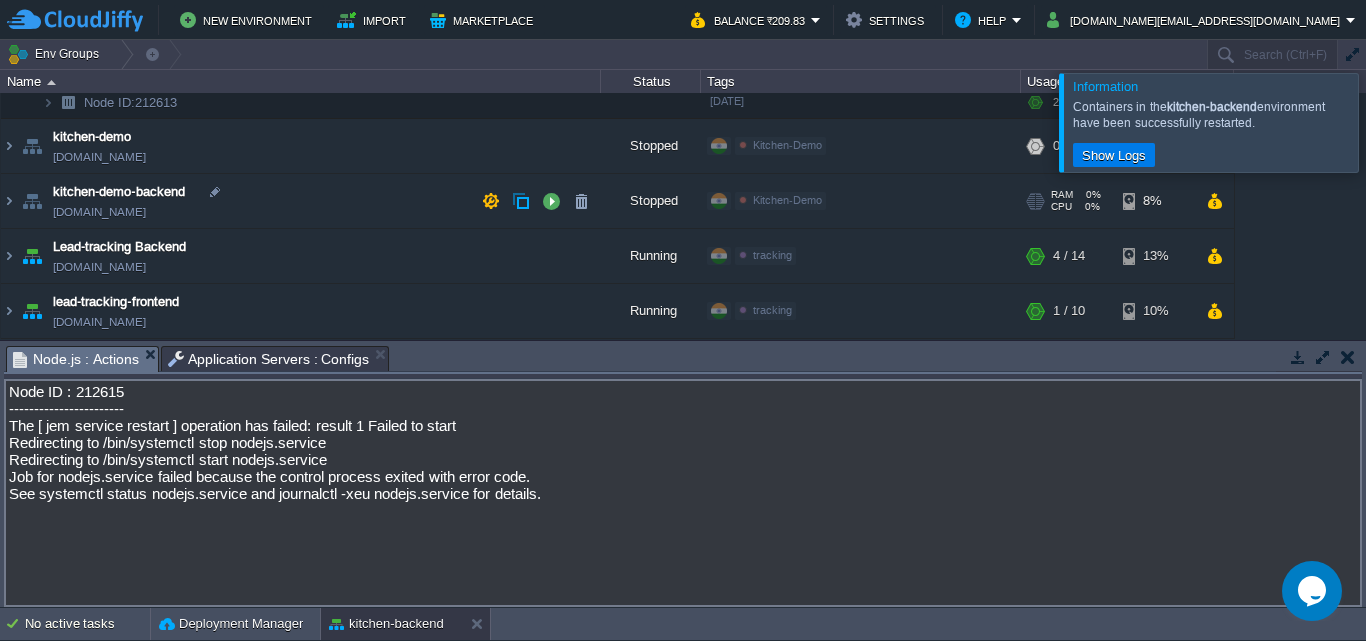 scroll, scrollTop: 382, scrollLeft: 0, axis: vertical 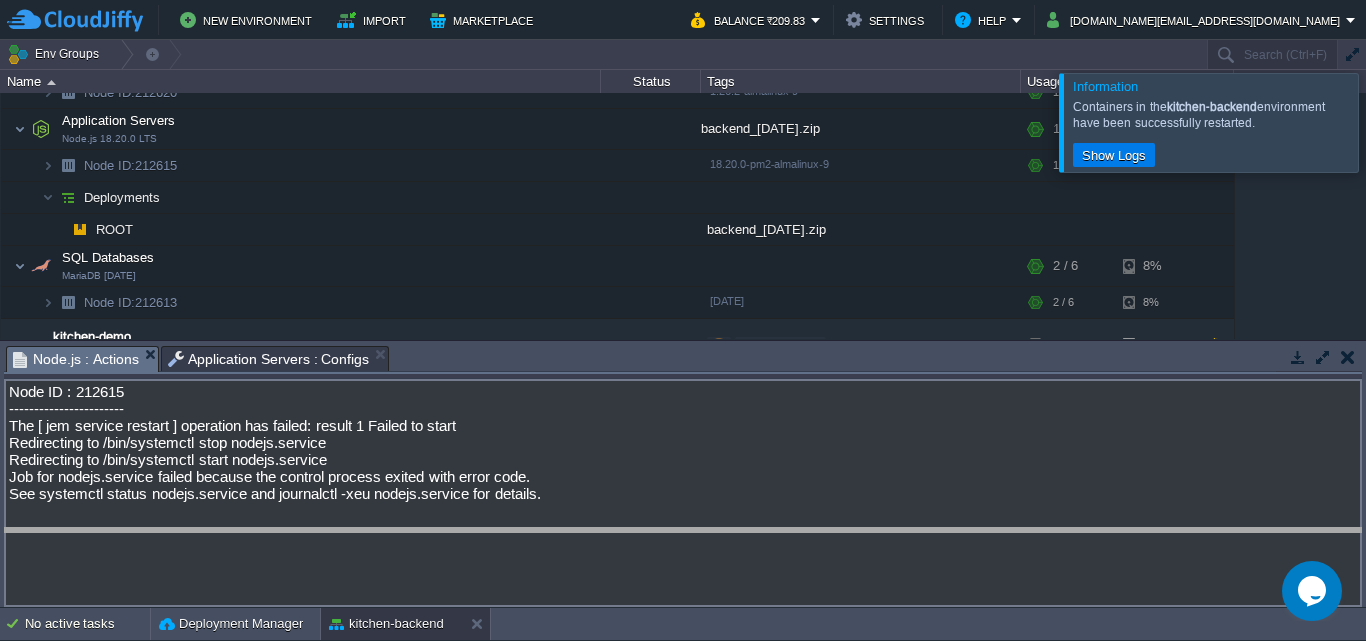 drag, startPoint x: 439, startPoint y: 359, endPoint x: 442, endPoint y: 542, distance: 183.02458 